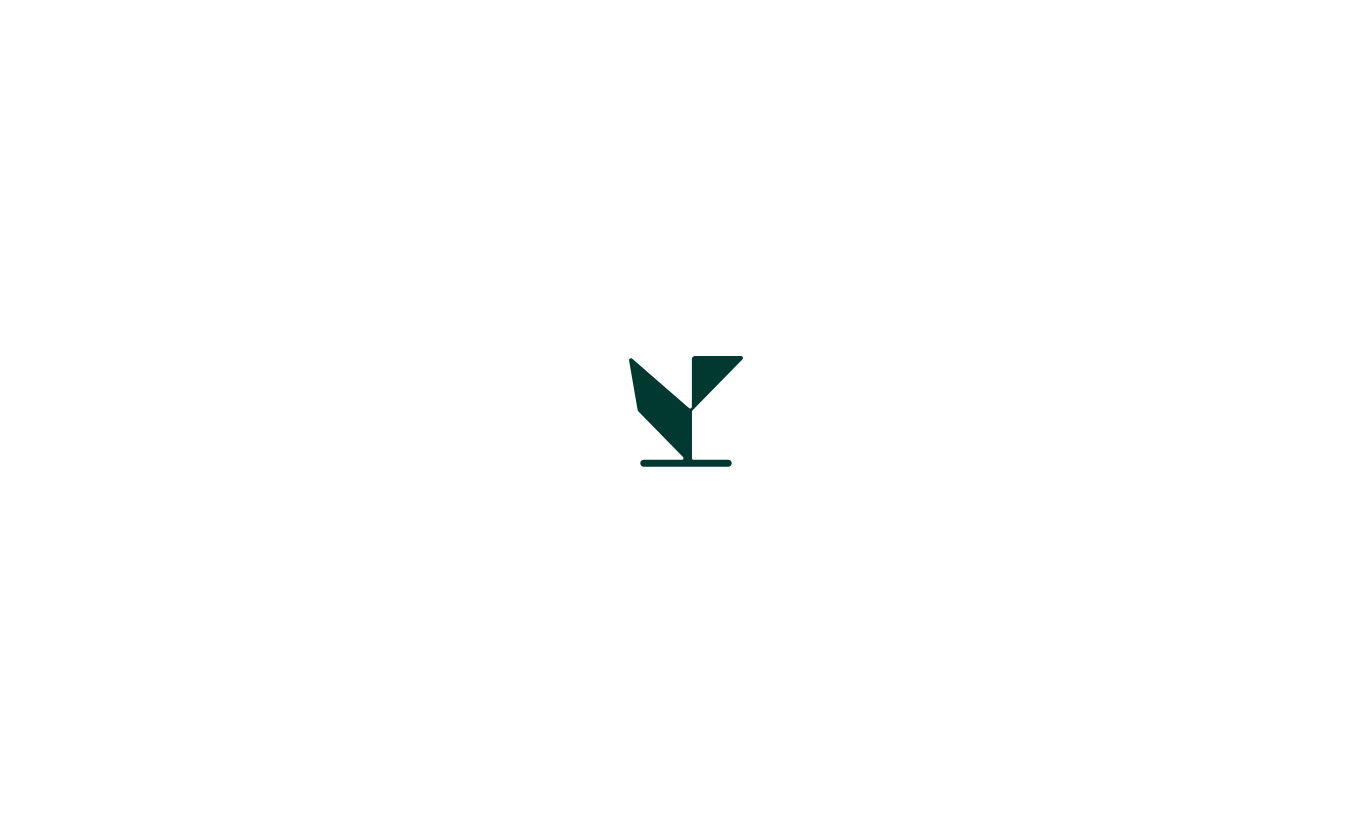 scroll, scrollTop: 0, scrollLeft: 0, axis: both 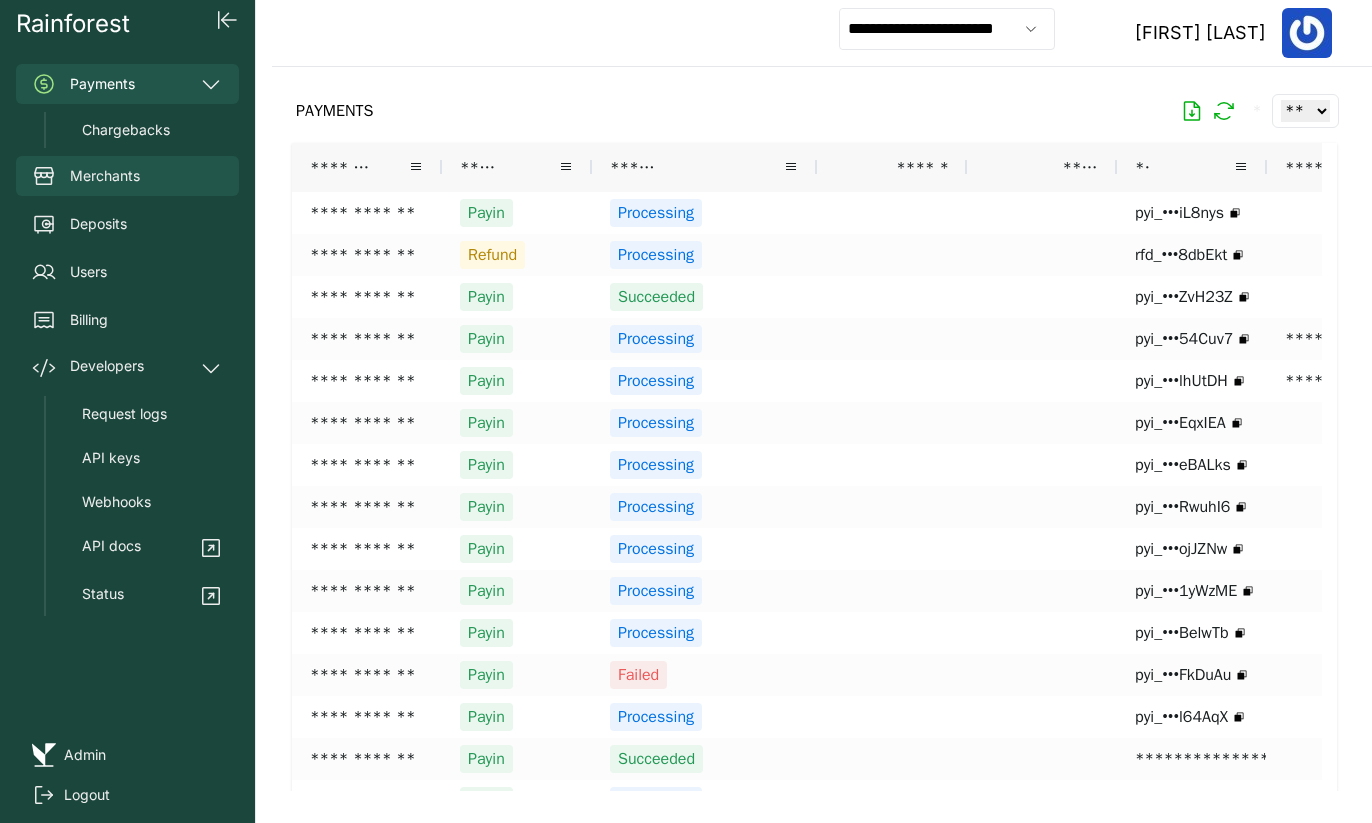 click on "Merchants" at bounding box center [127, 176] 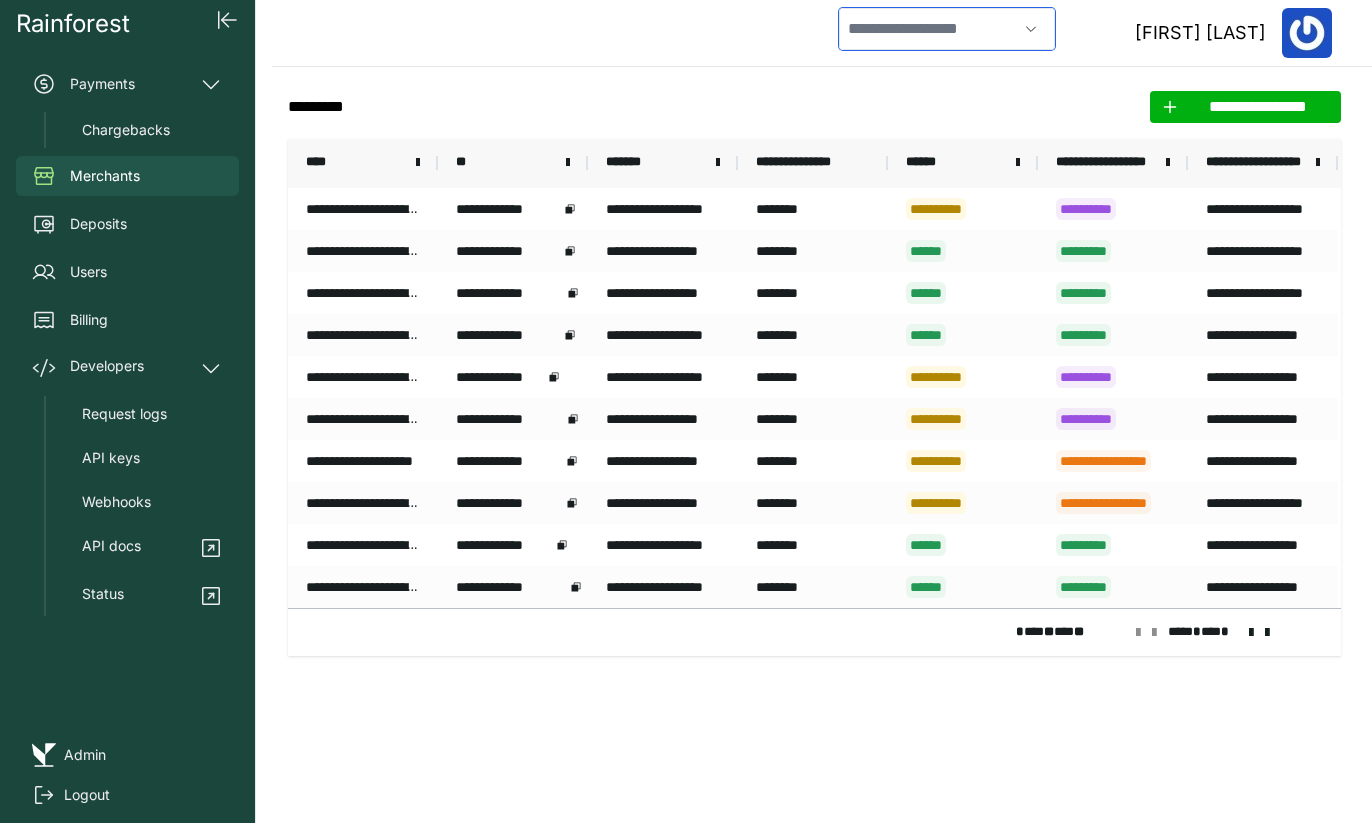 click at bounding box center (928, 29) 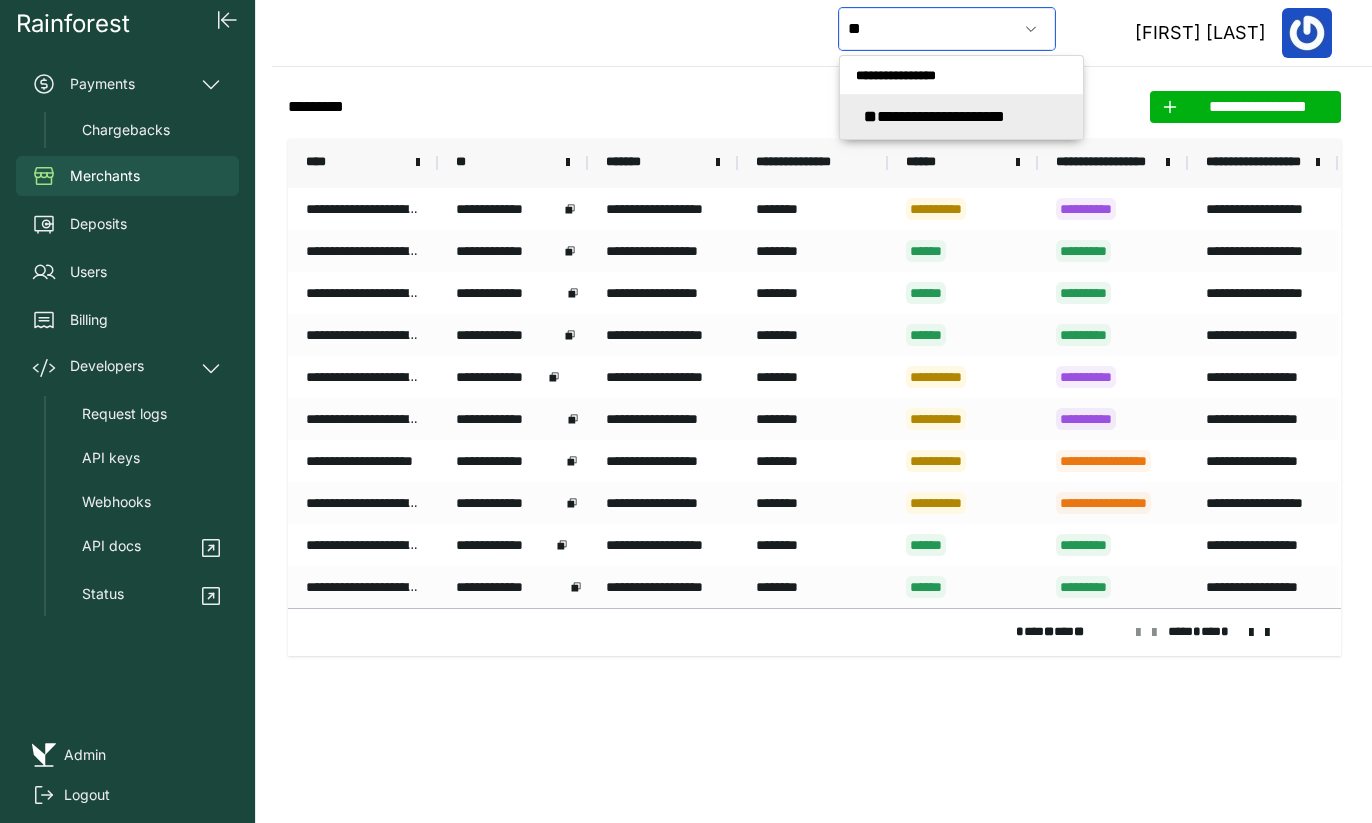 click on "**********" at bounding box center (934, 116) 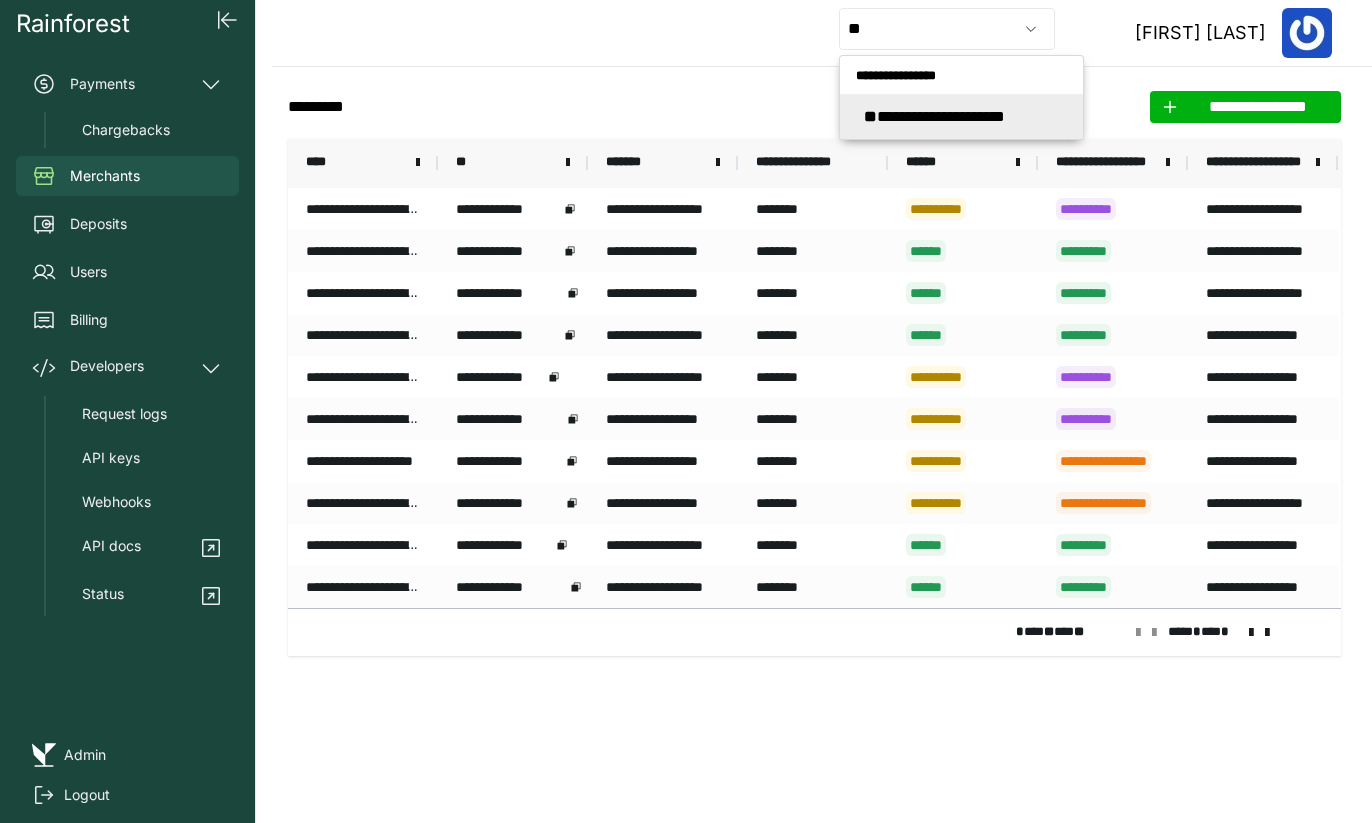 type on "**********" 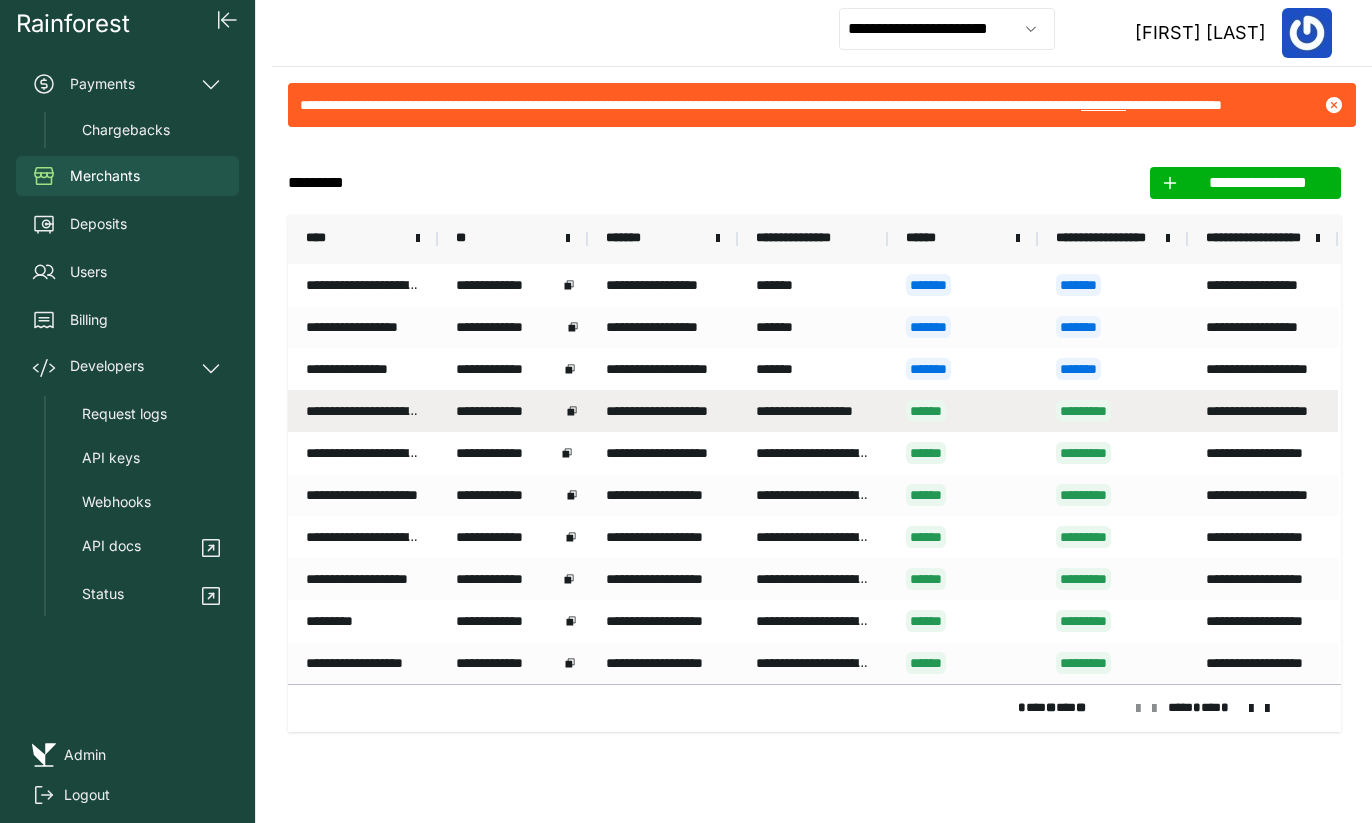 click on "**********" at bounding box center [663, 411] 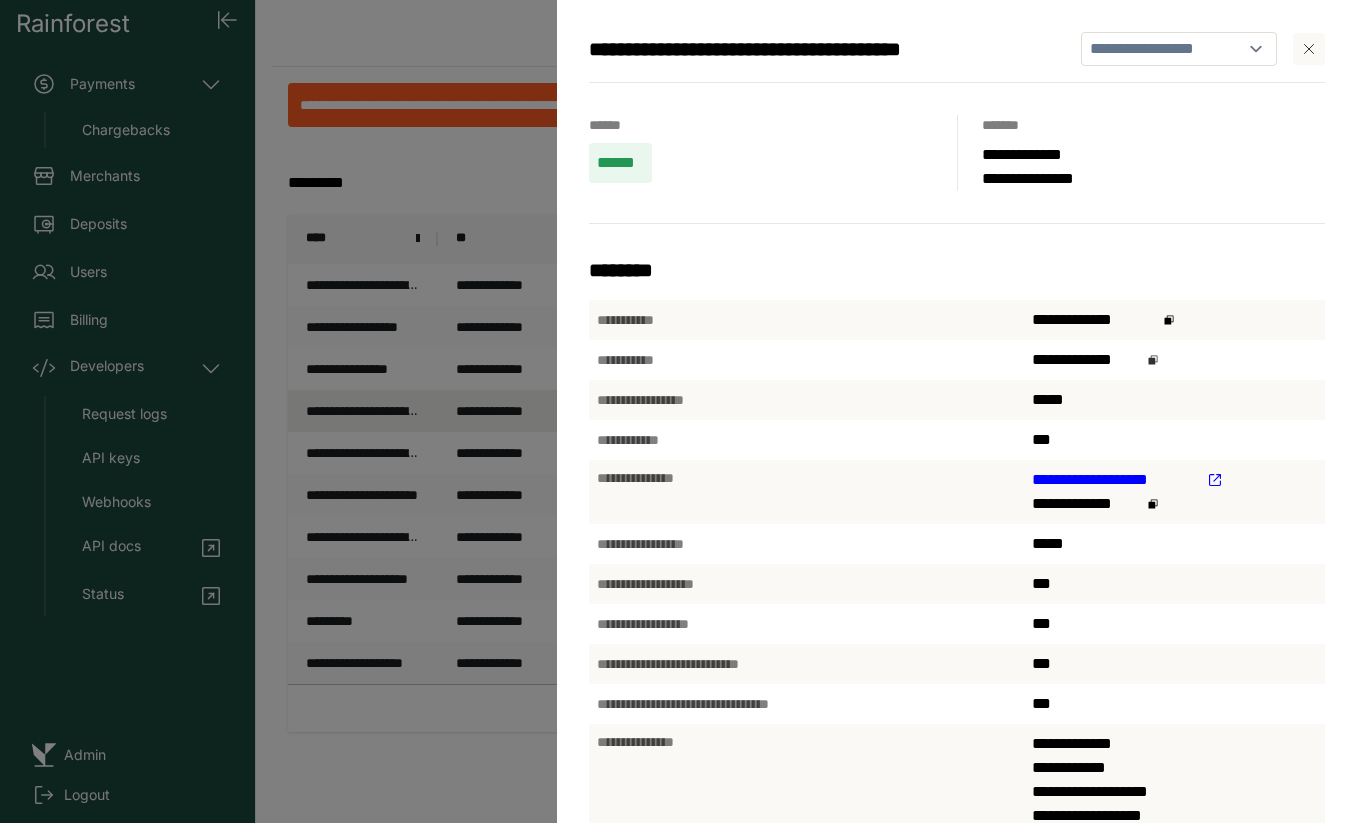 click 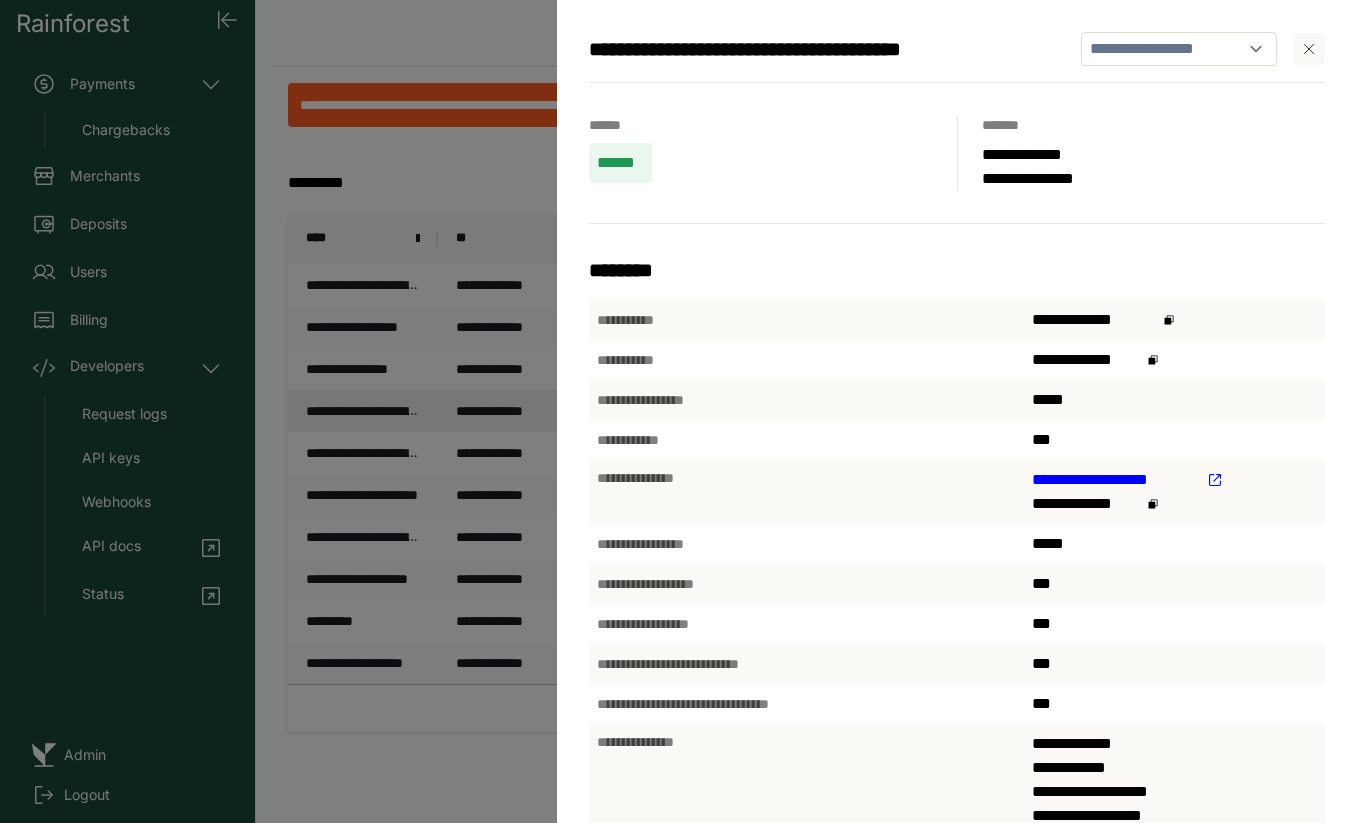 click on "**********" at bounding box center (686, 411) 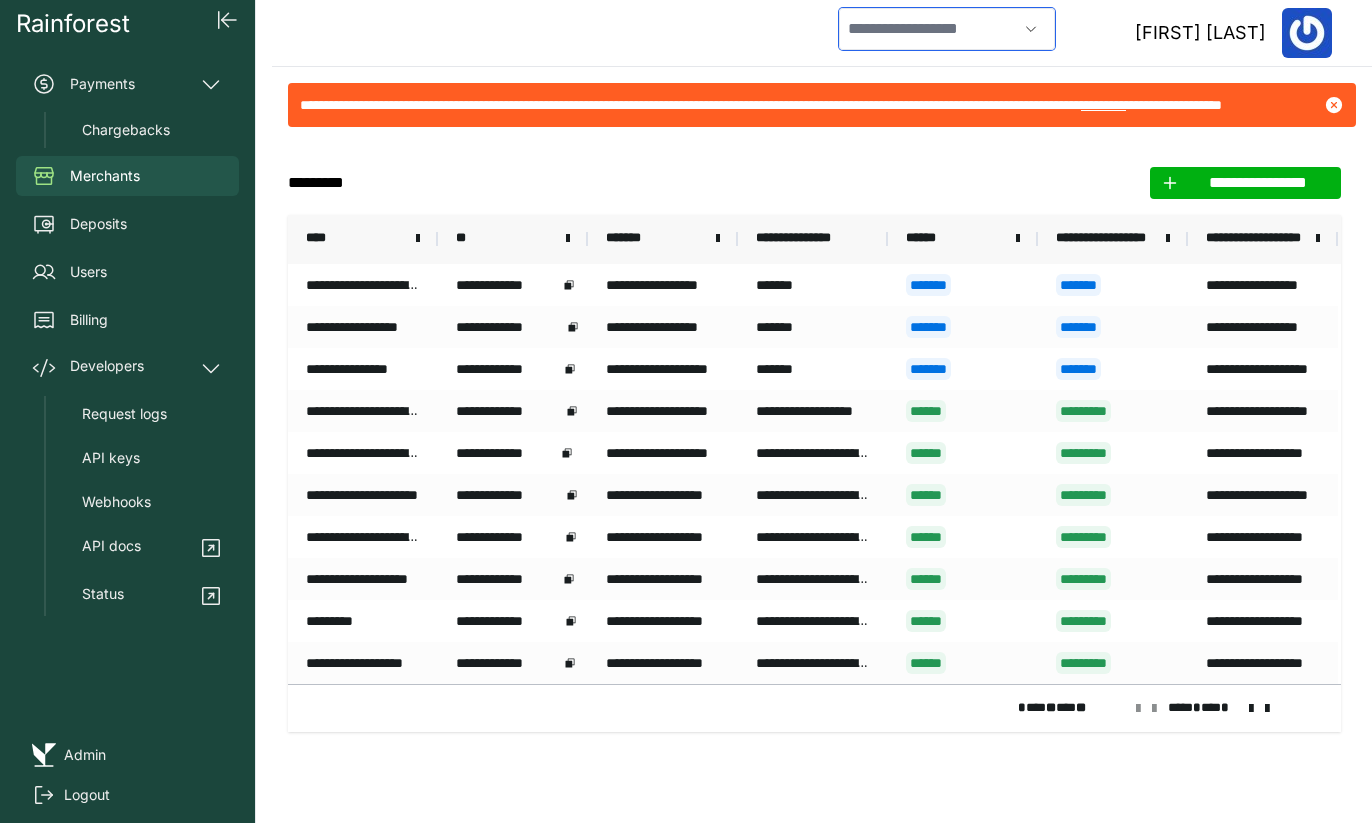 click at bounding box center [928, 29] 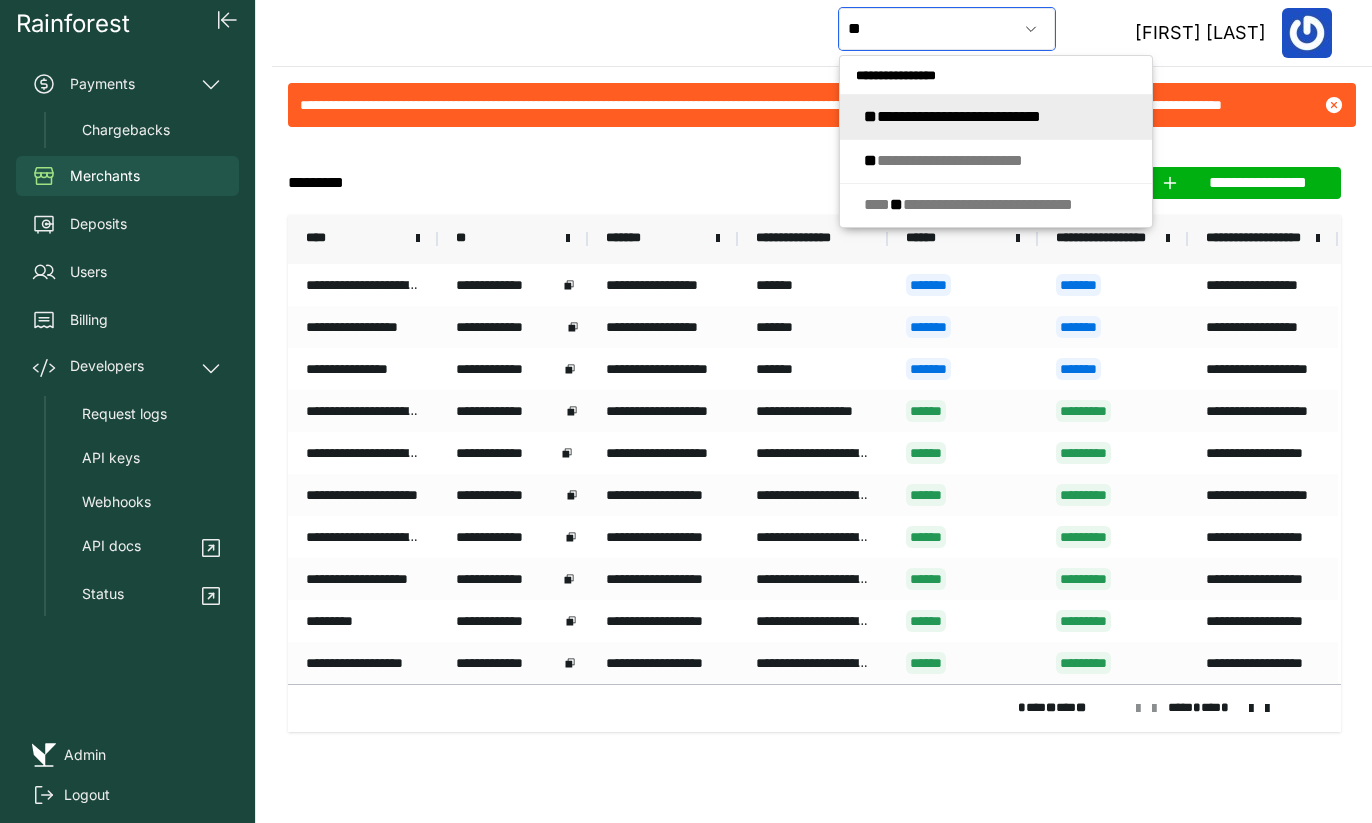 click on "**********" at bounding box center (952, 116) 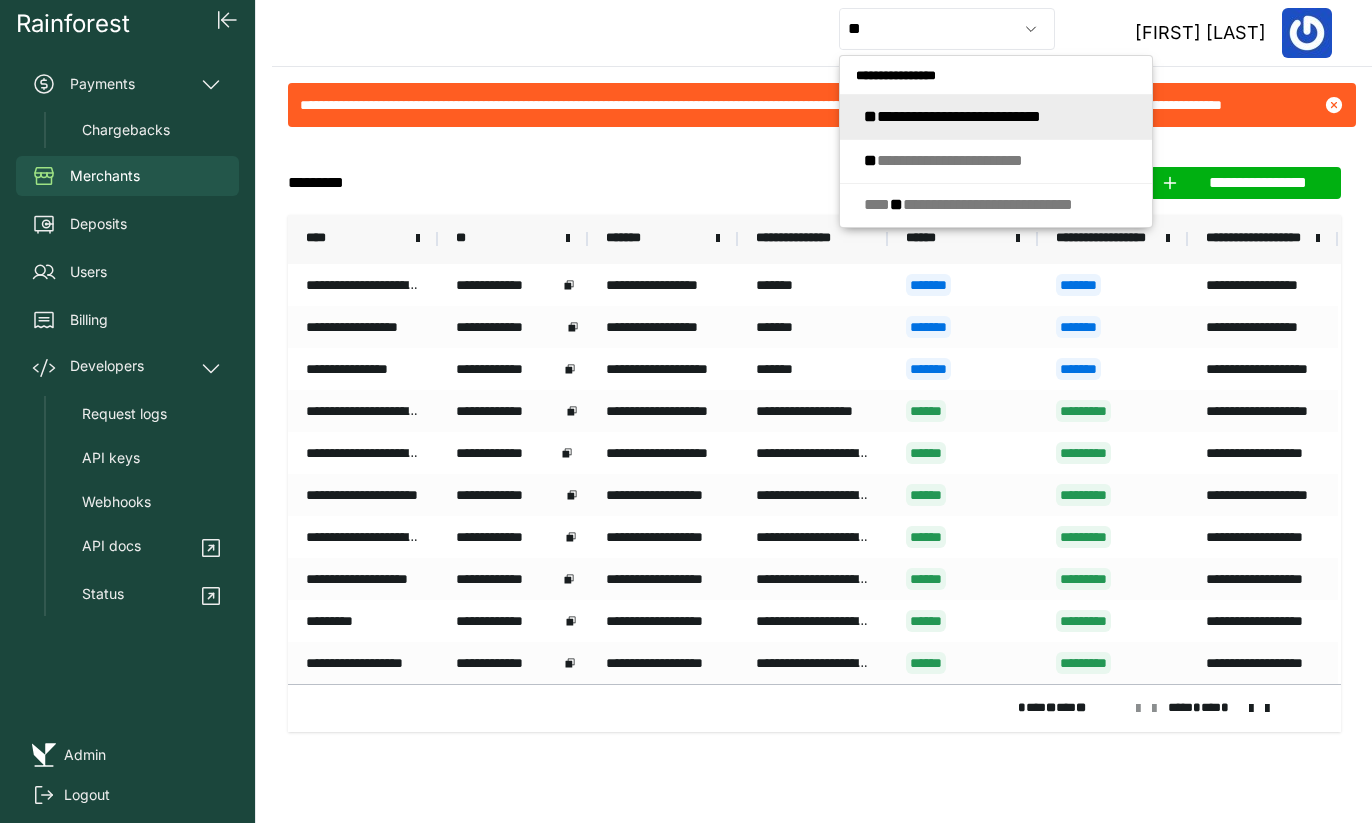 type on "**********" 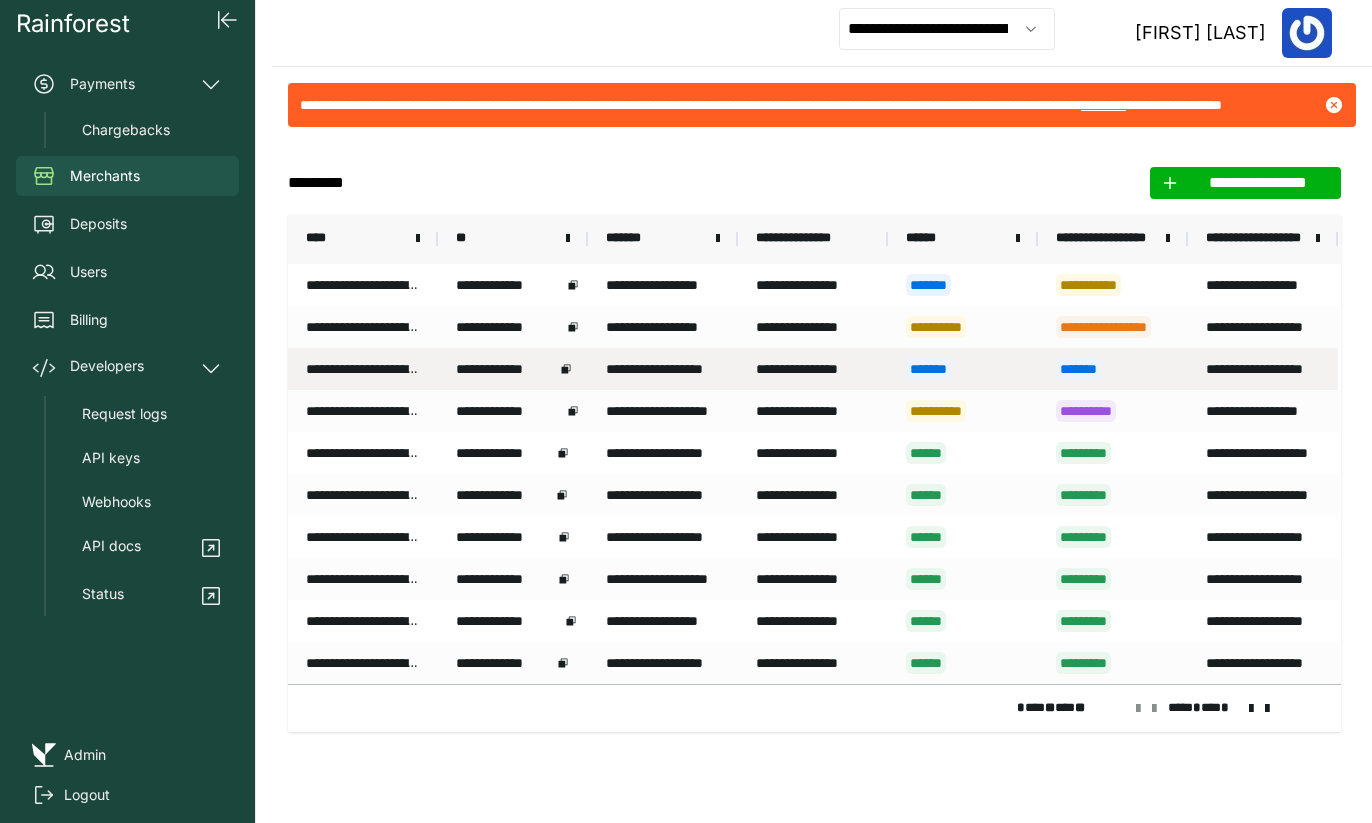 click on "**********" at bounding box center (363, 369) 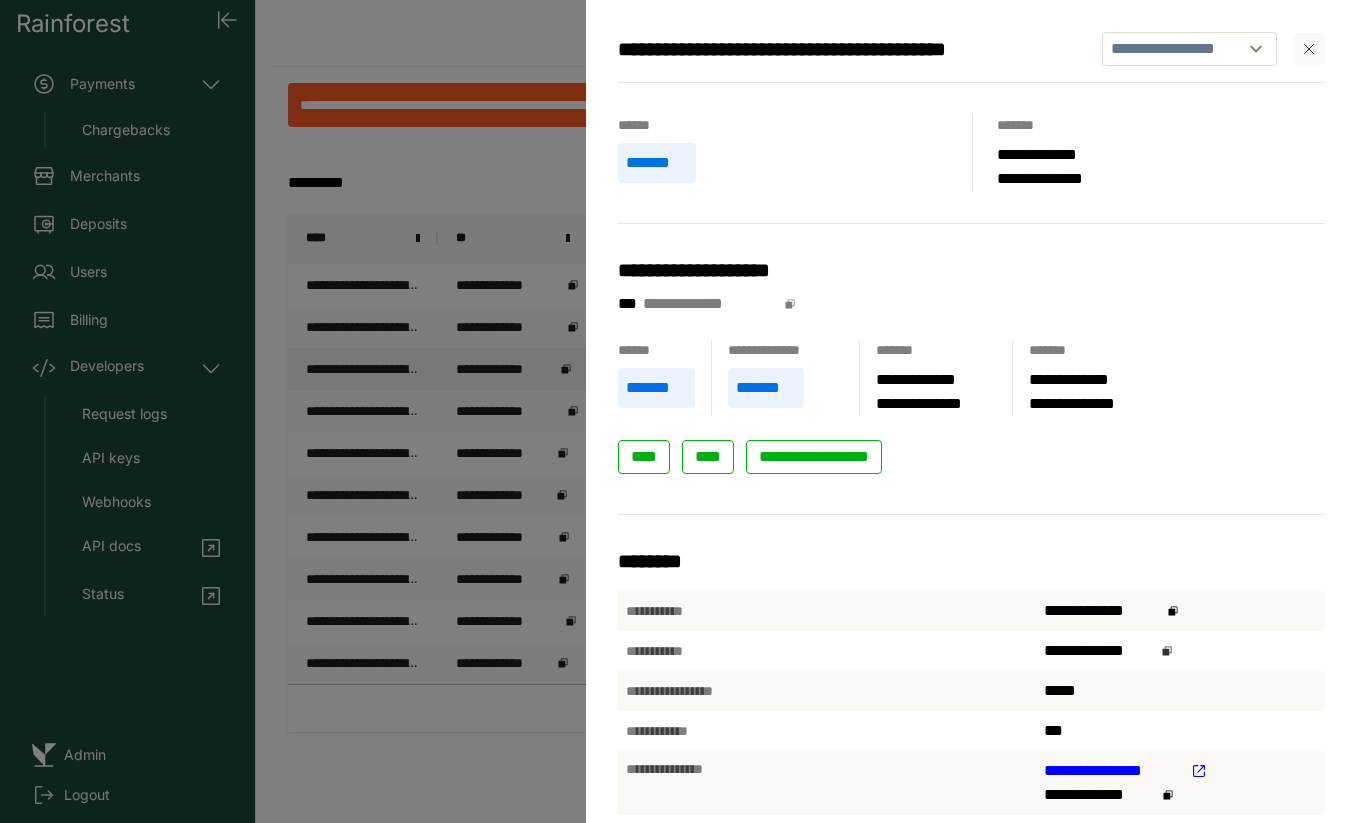 click 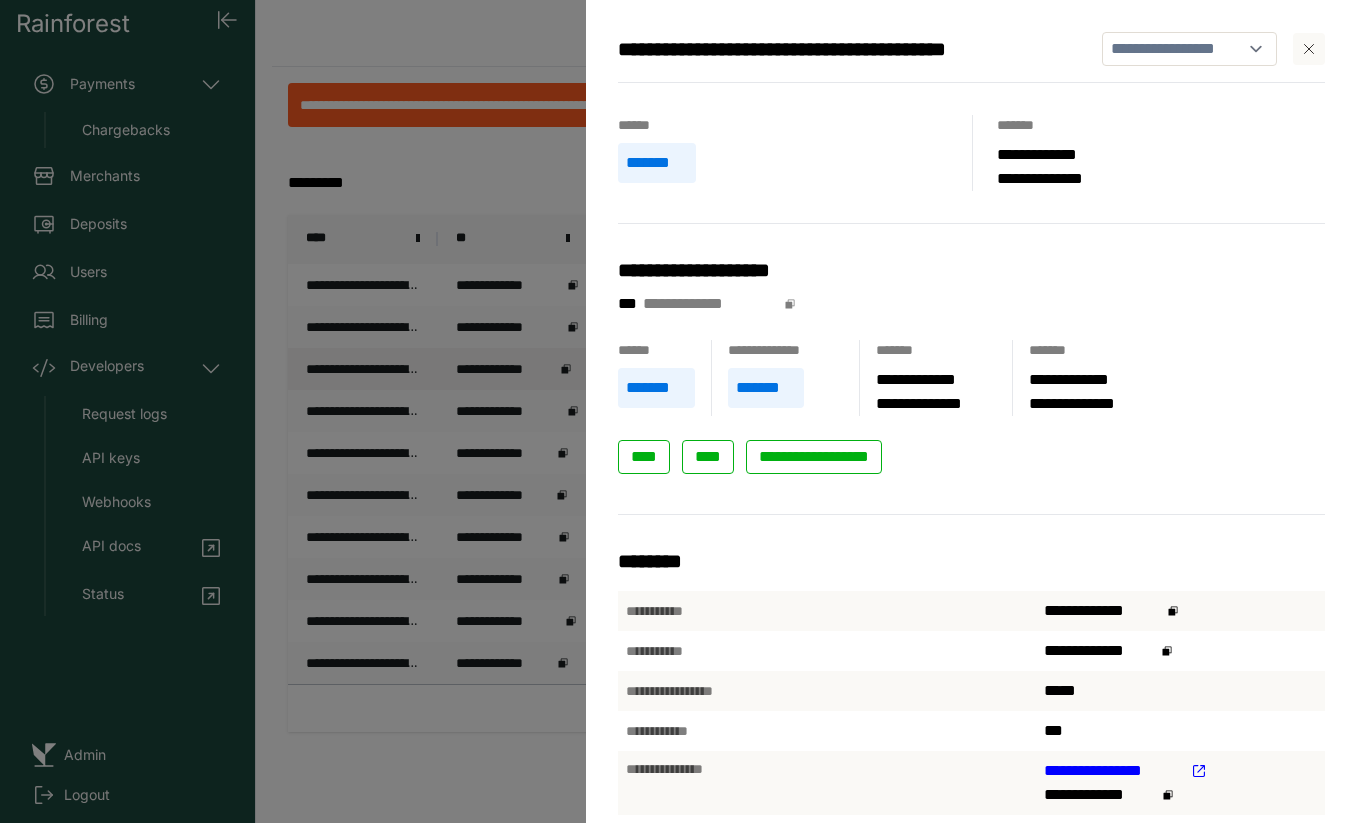 click on "**********" at bounding box center [686, 411] 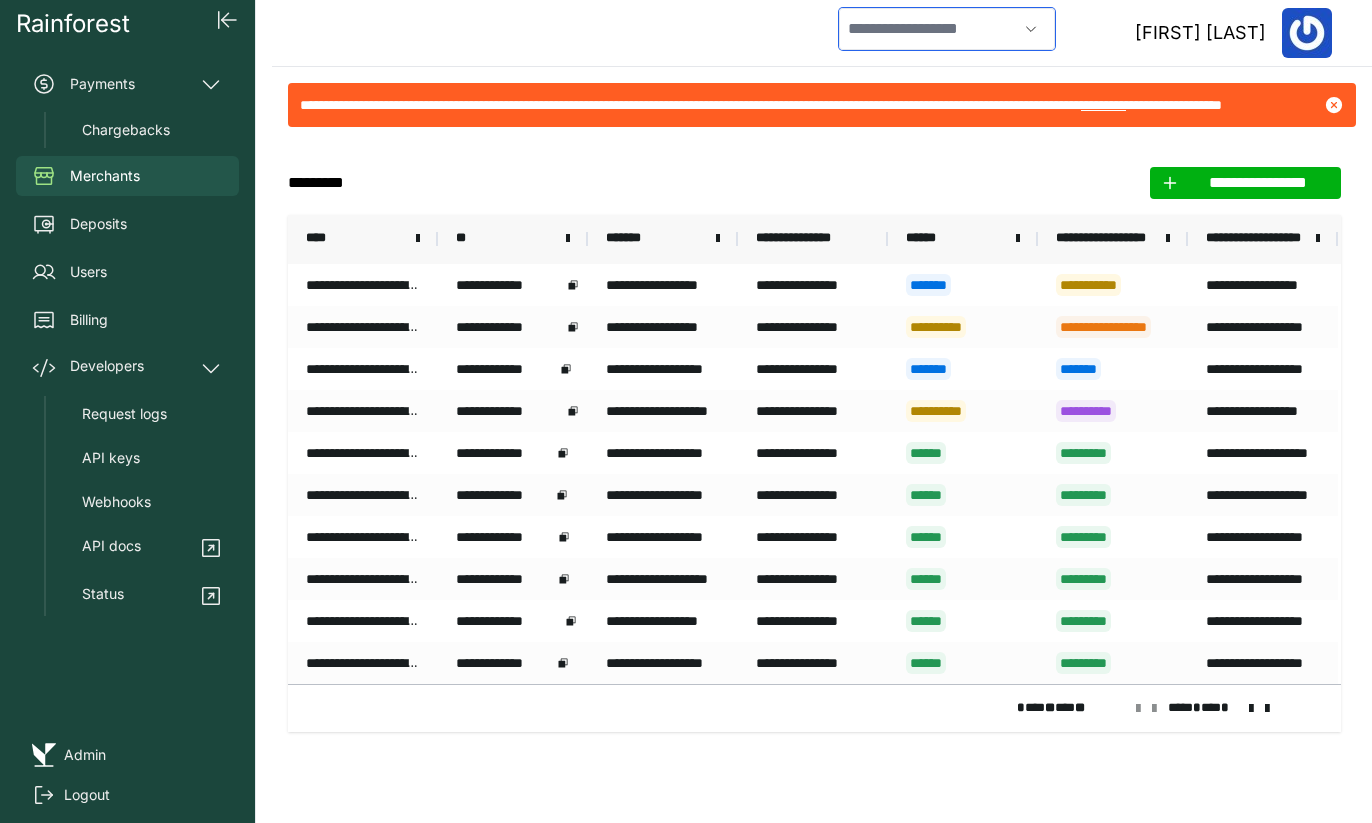 click at bounding box center [928, 29] 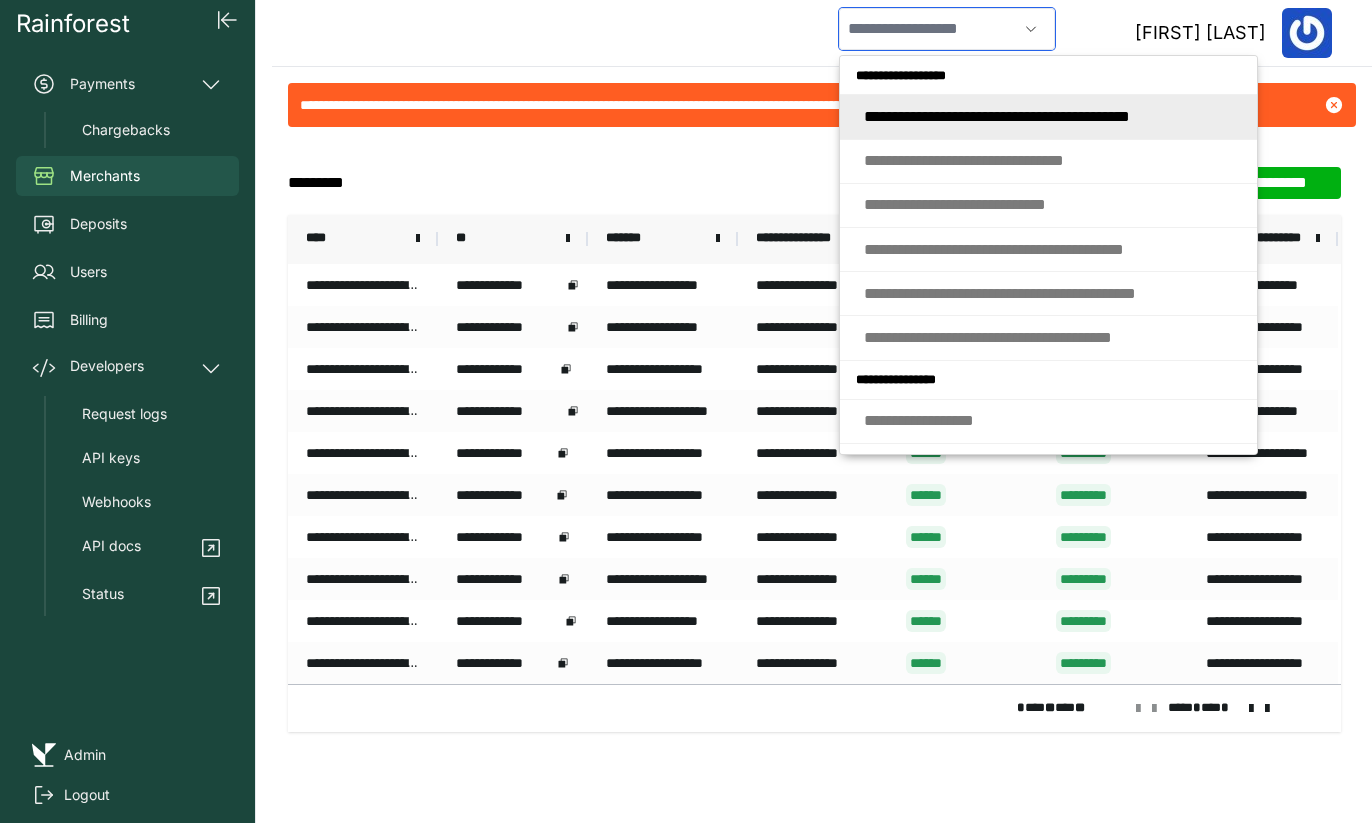 type on "*" 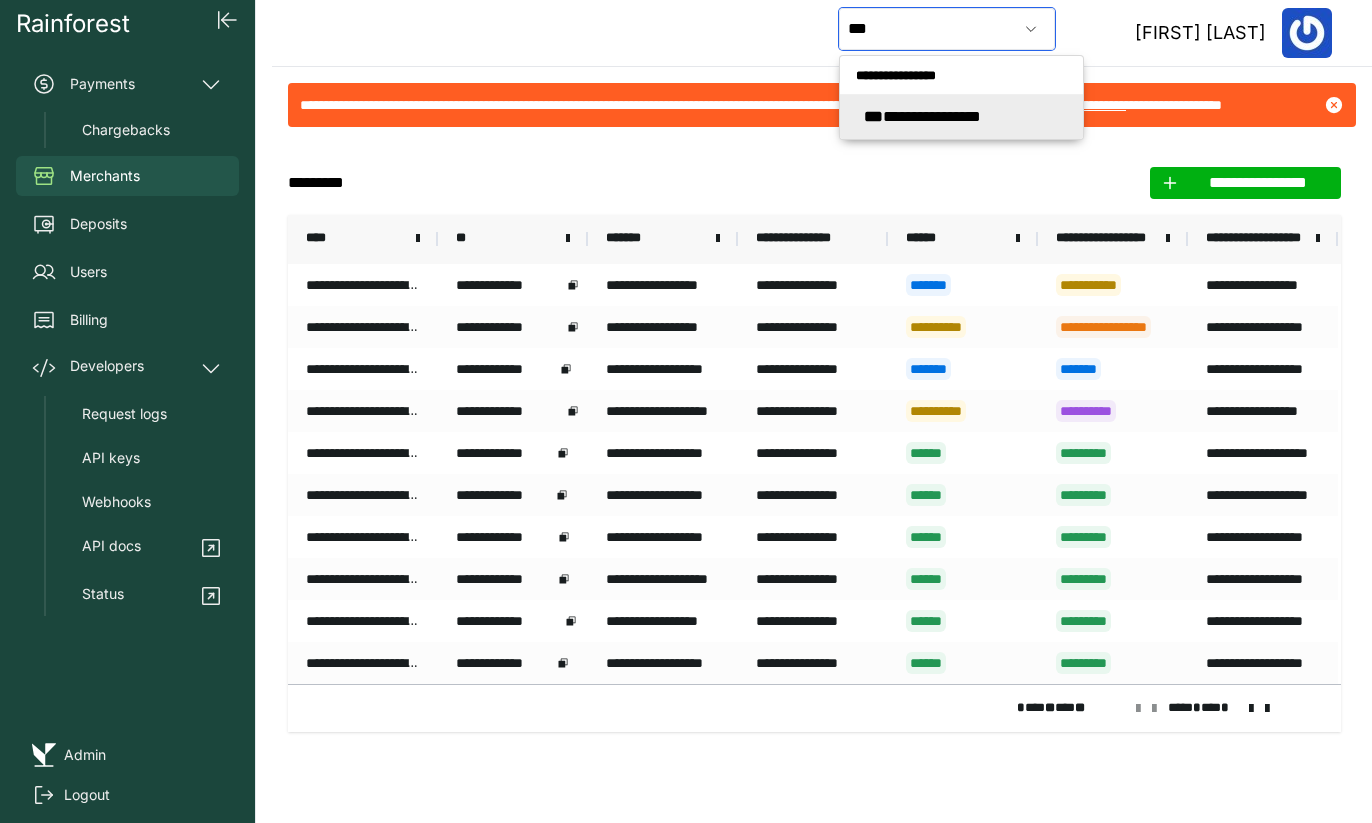 click on "**********" at bounding box center [922, 116] 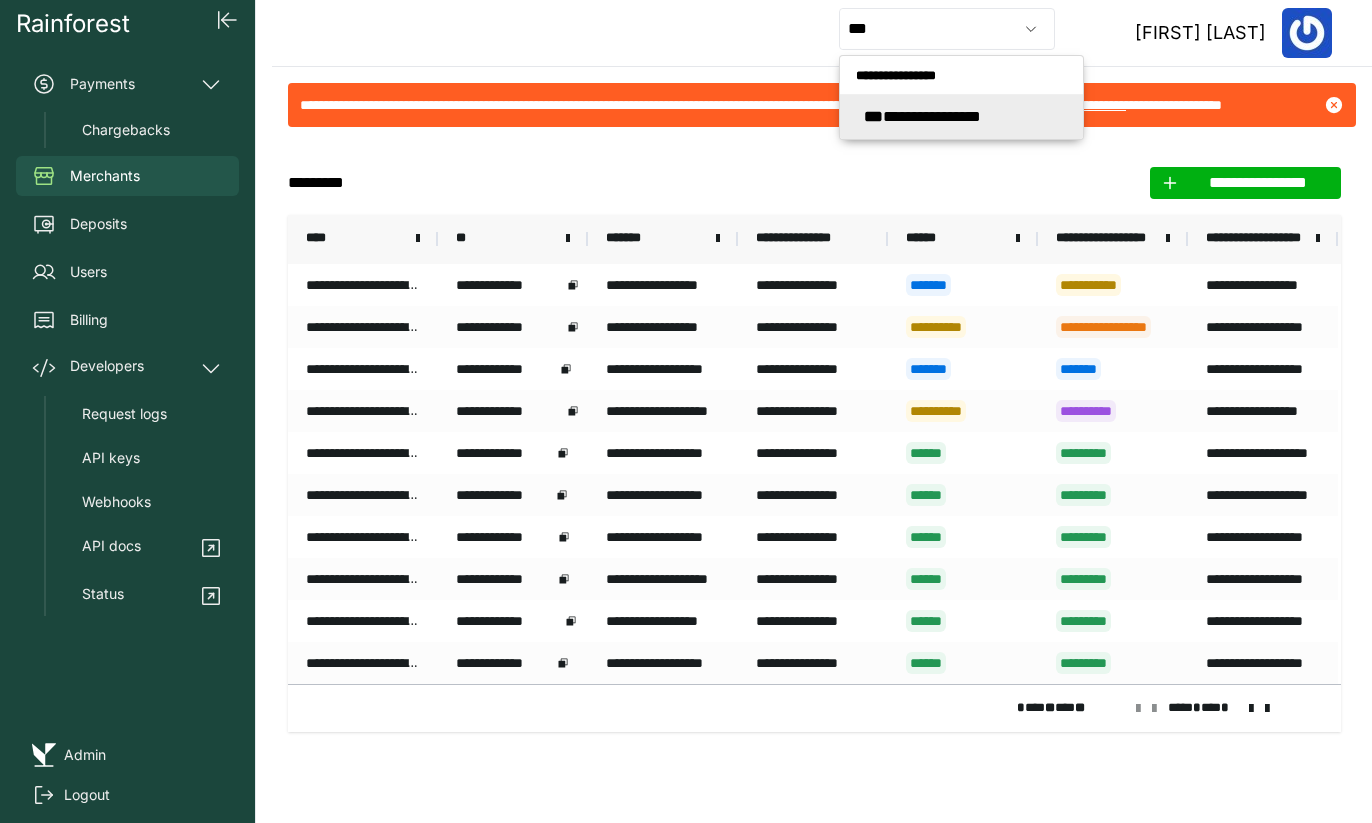 type on "**********" 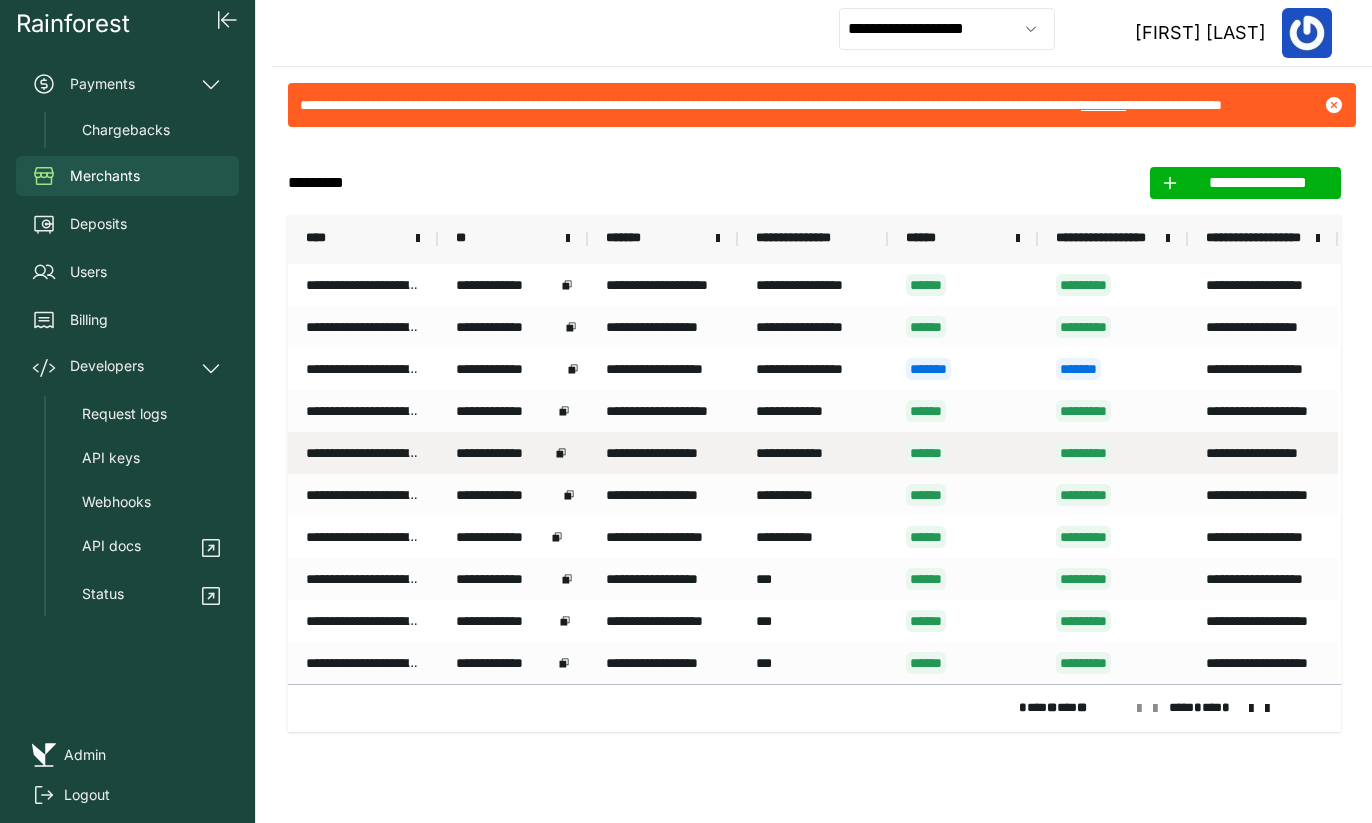 click on "**********" at bounding box center (363, 453) 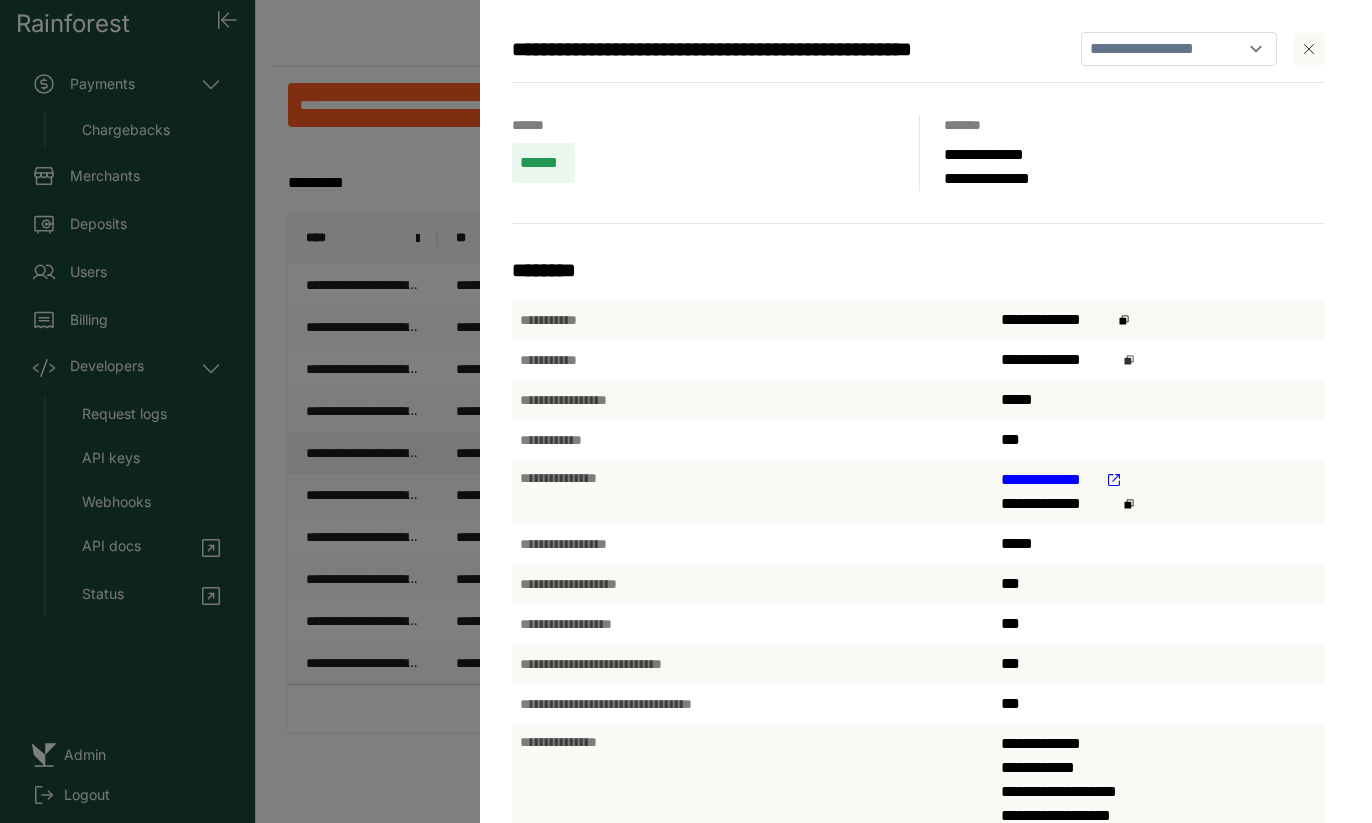 click 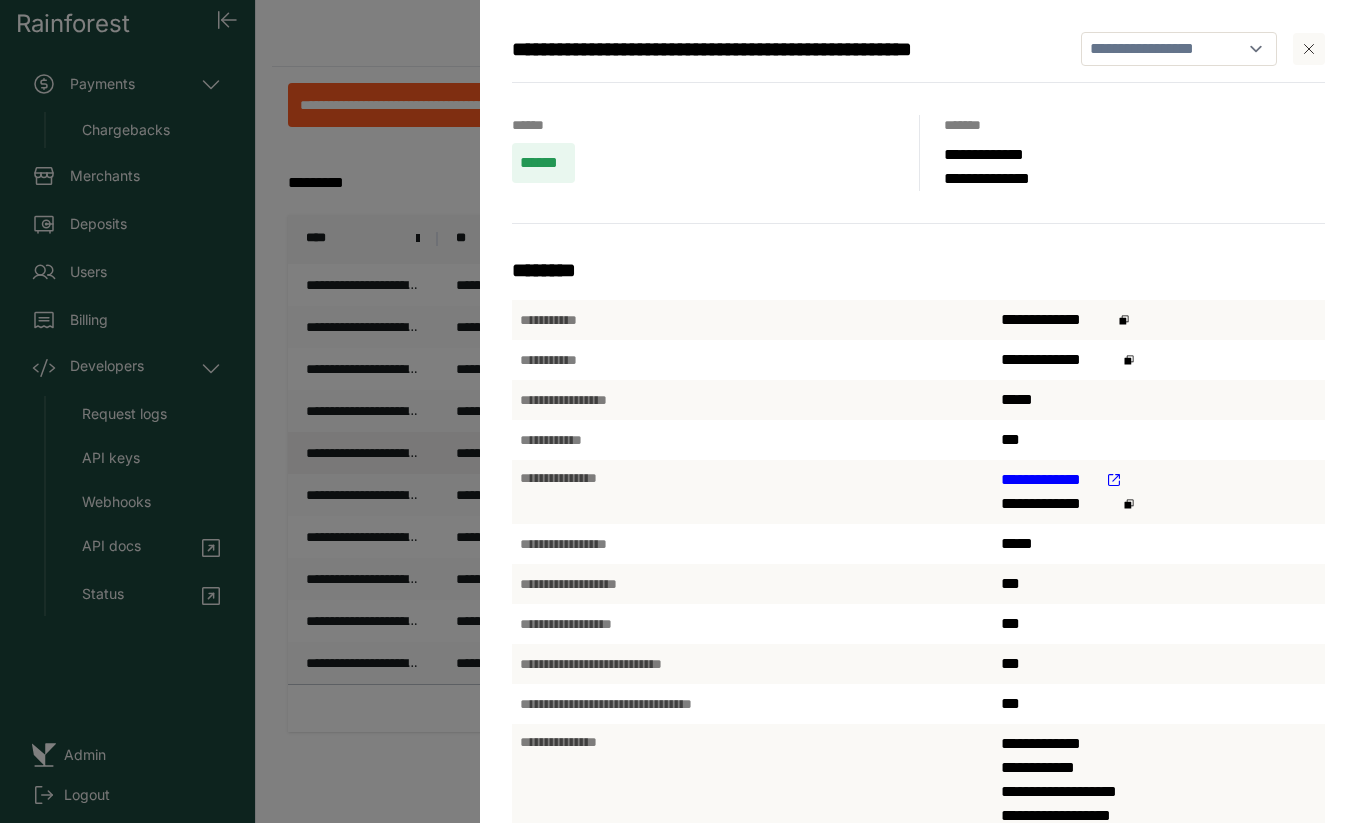 click on "**********" at bounding box center (686, 411) 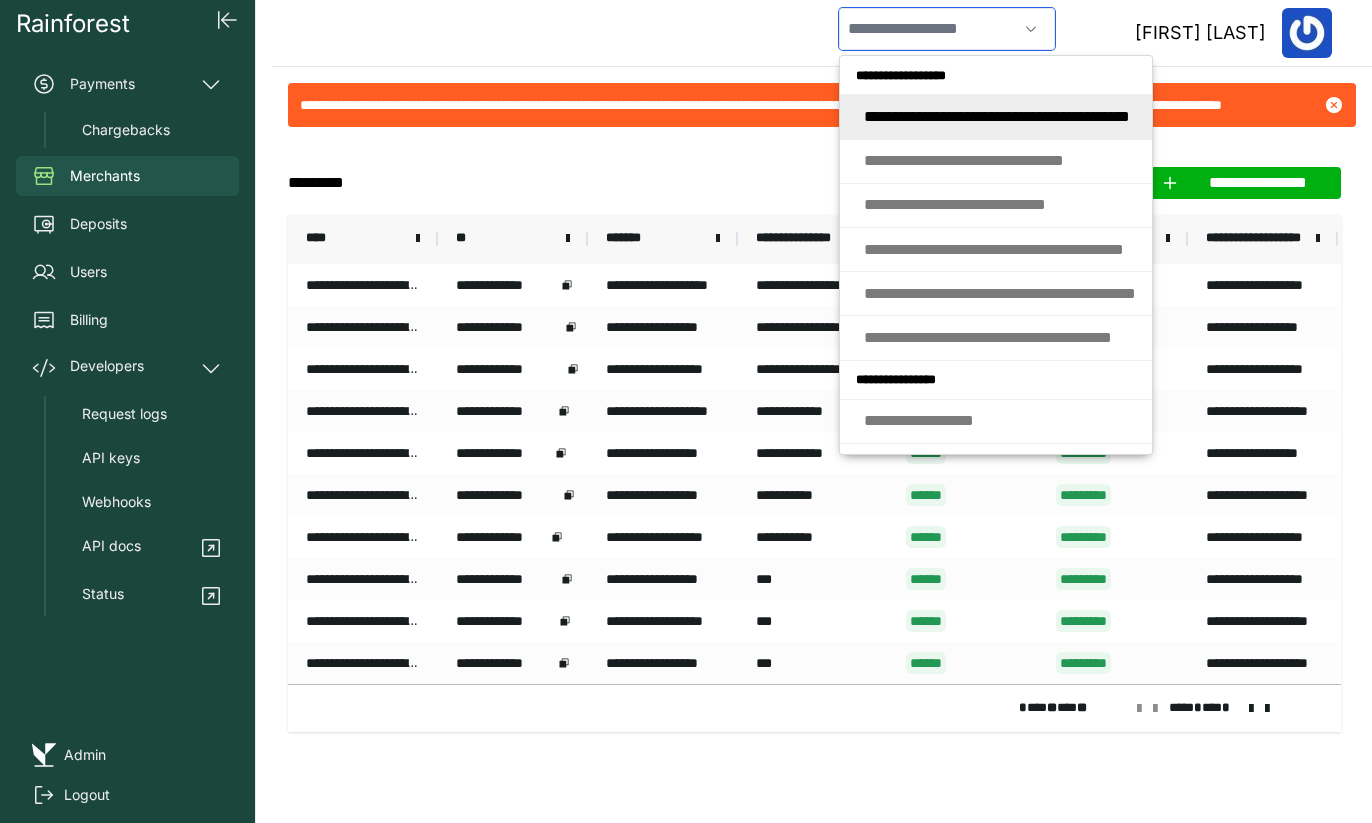 click at bounding box center (928, 29) 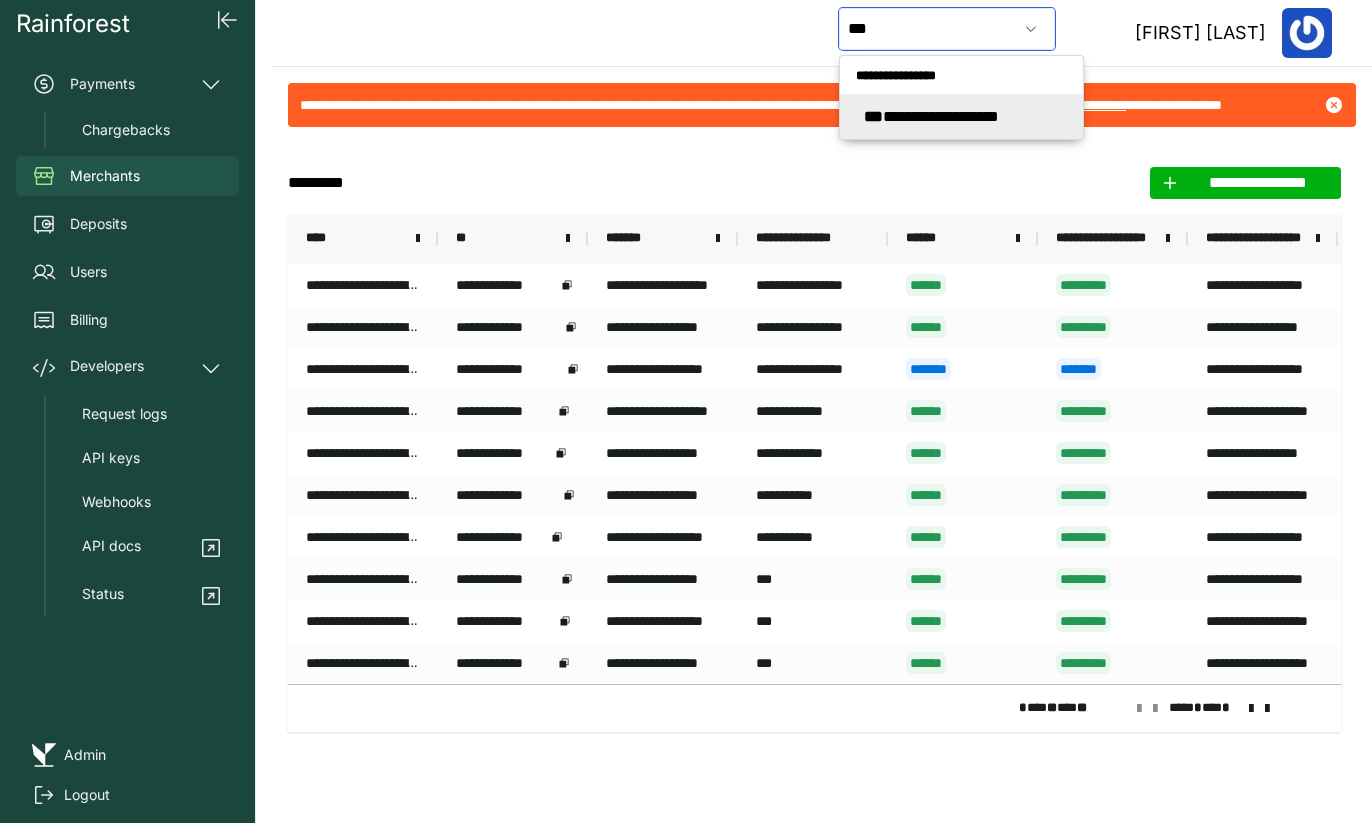 click on "**********" at bounding box center (931, 116) 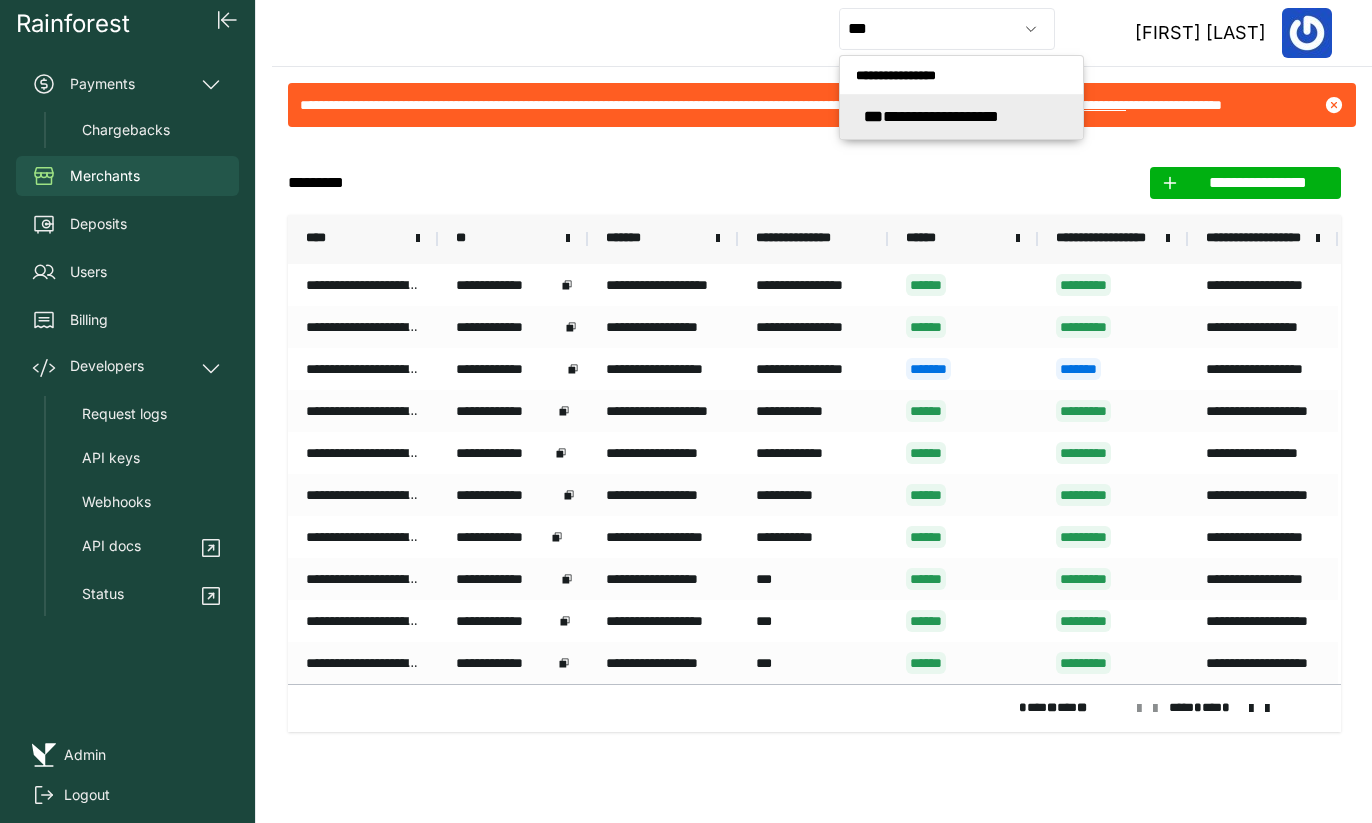 type on "**********" 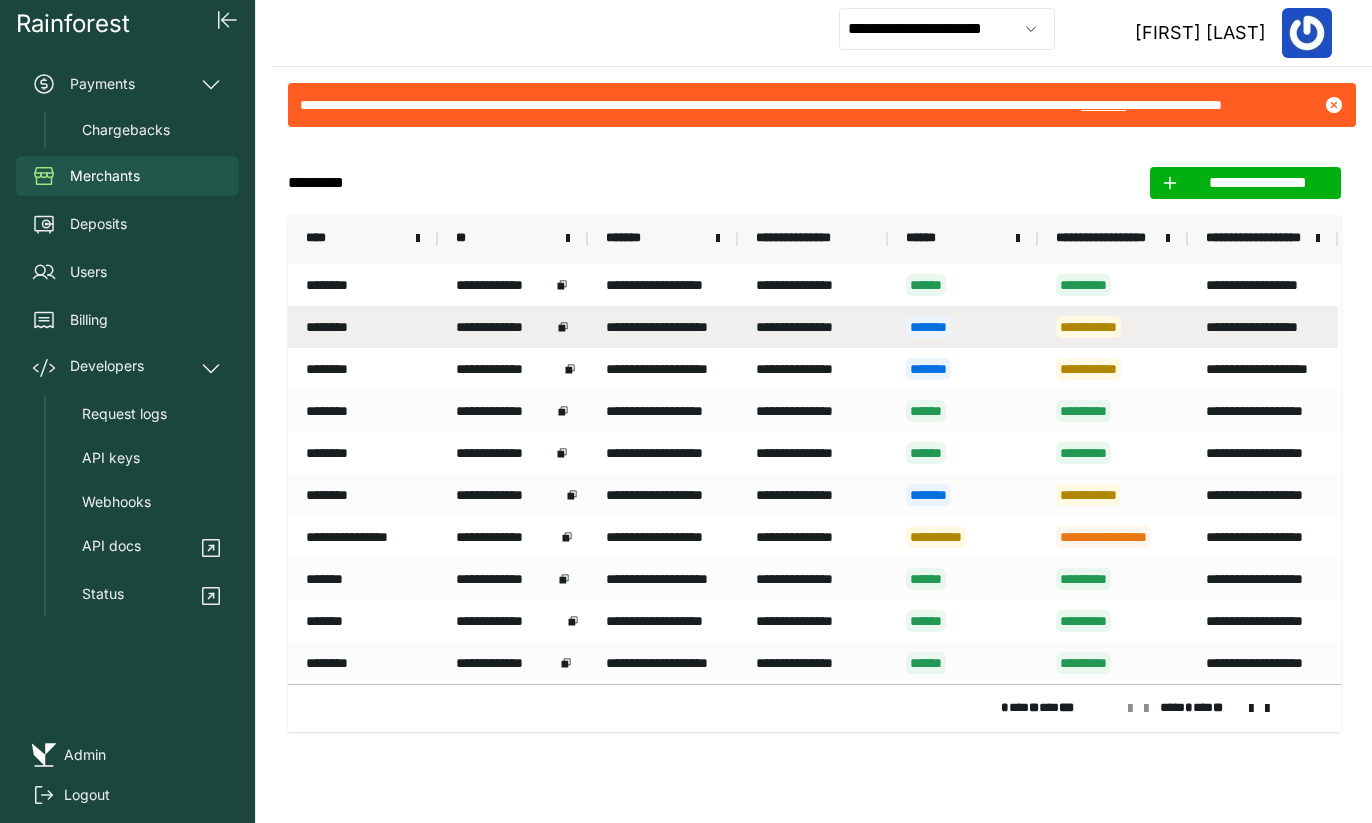 click on "**********" at bounding box center (504, 327) 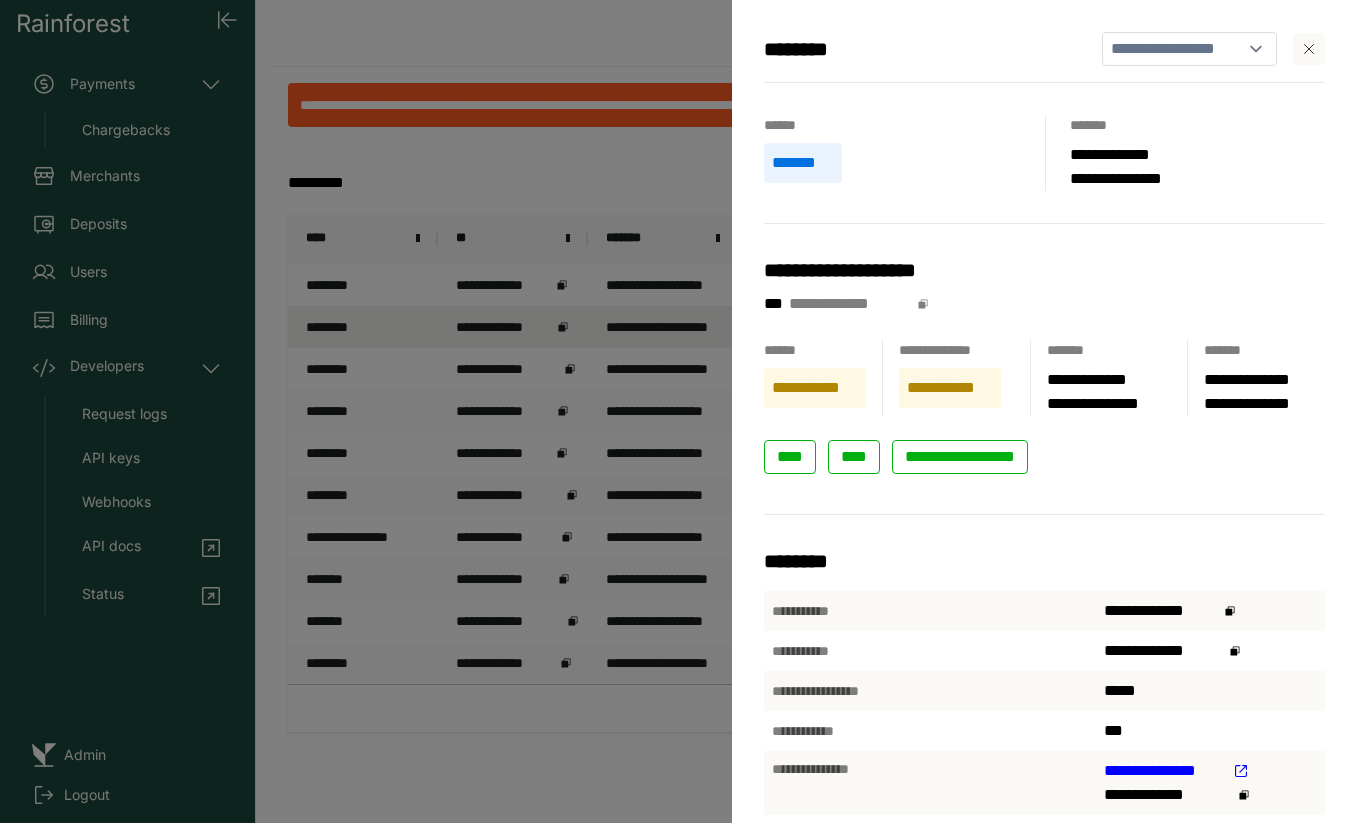 drag, startPoint x: 1232, startPoint y: 656, endPoint x: 1193, endPoint y: 618, distance: 54.451813 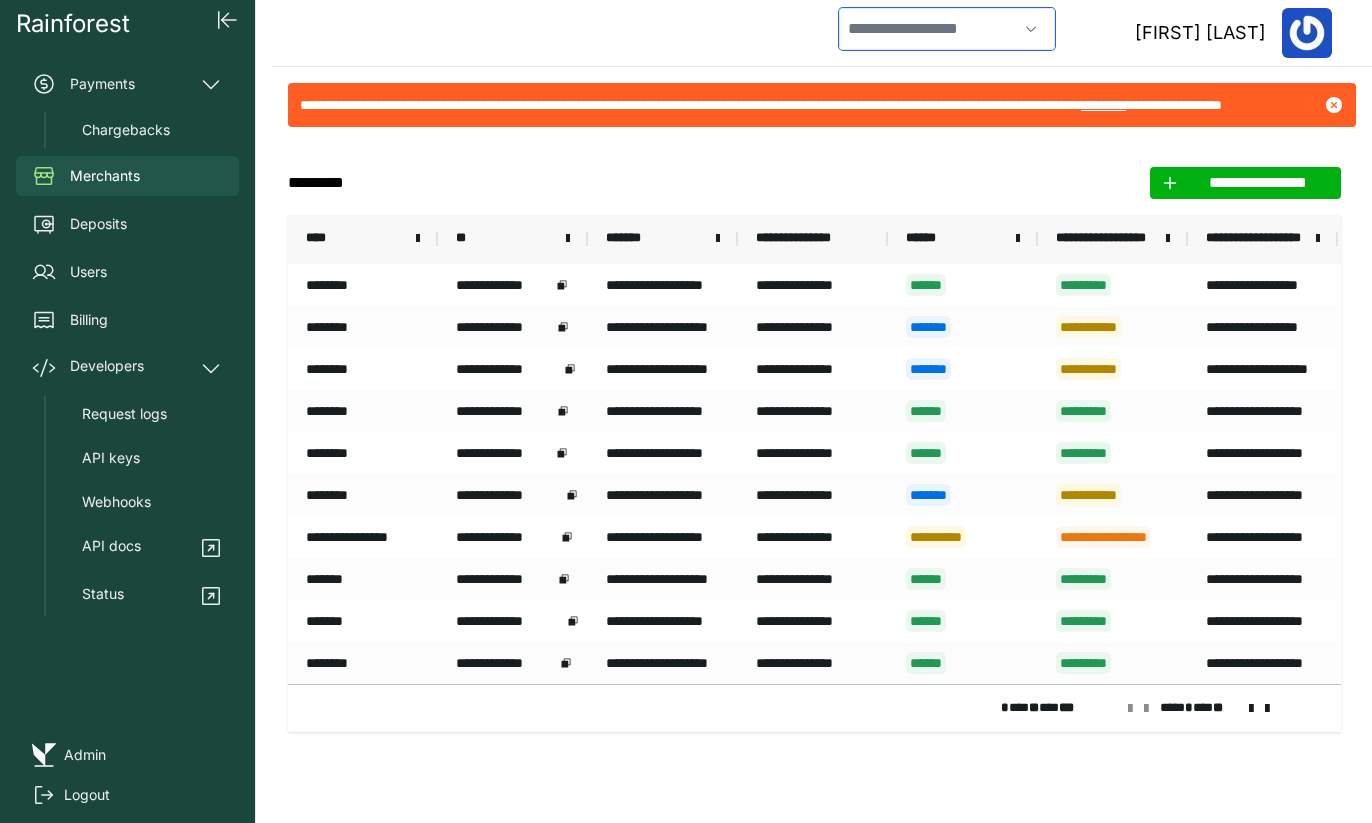 click at bounding box center [928, 29] 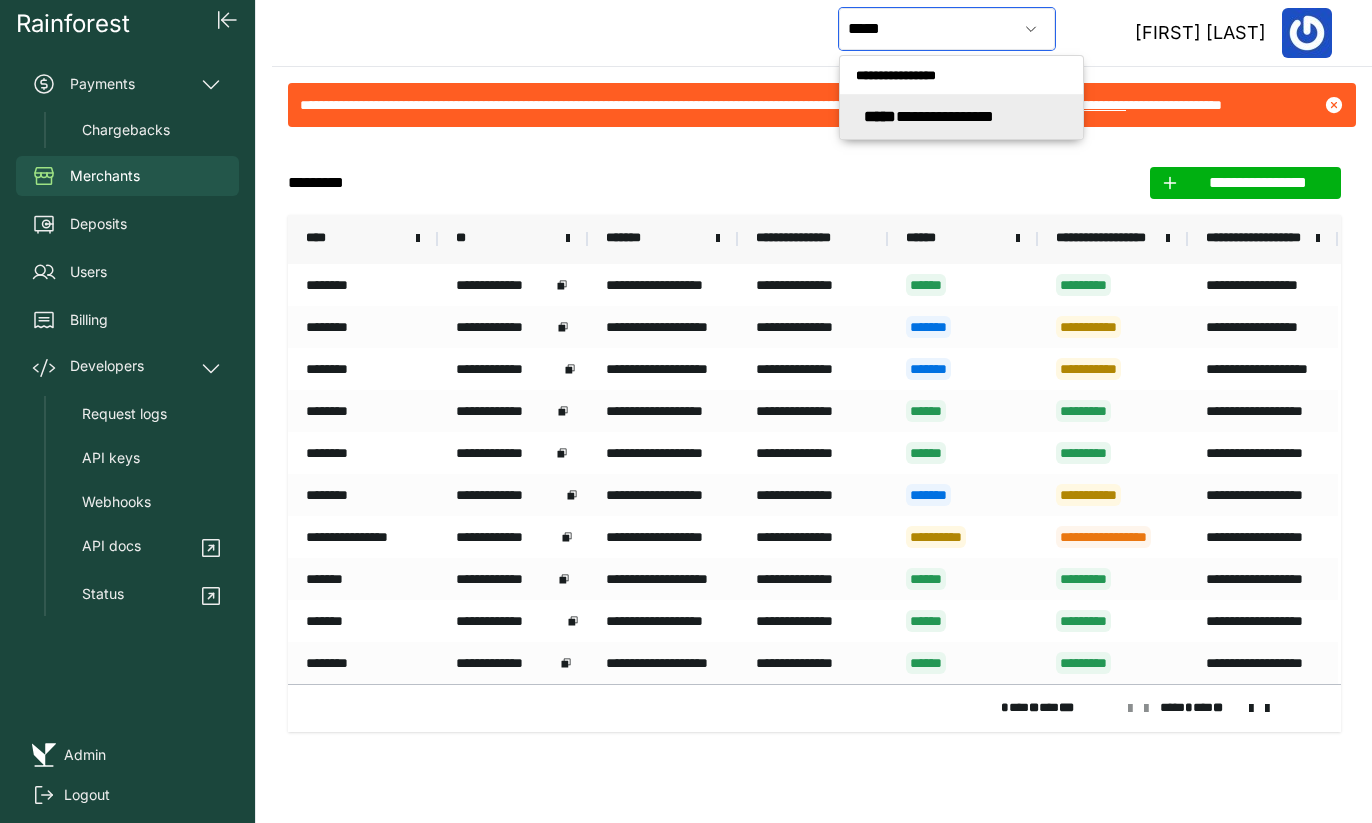 click on "**********" at bounding box center [929, 116] 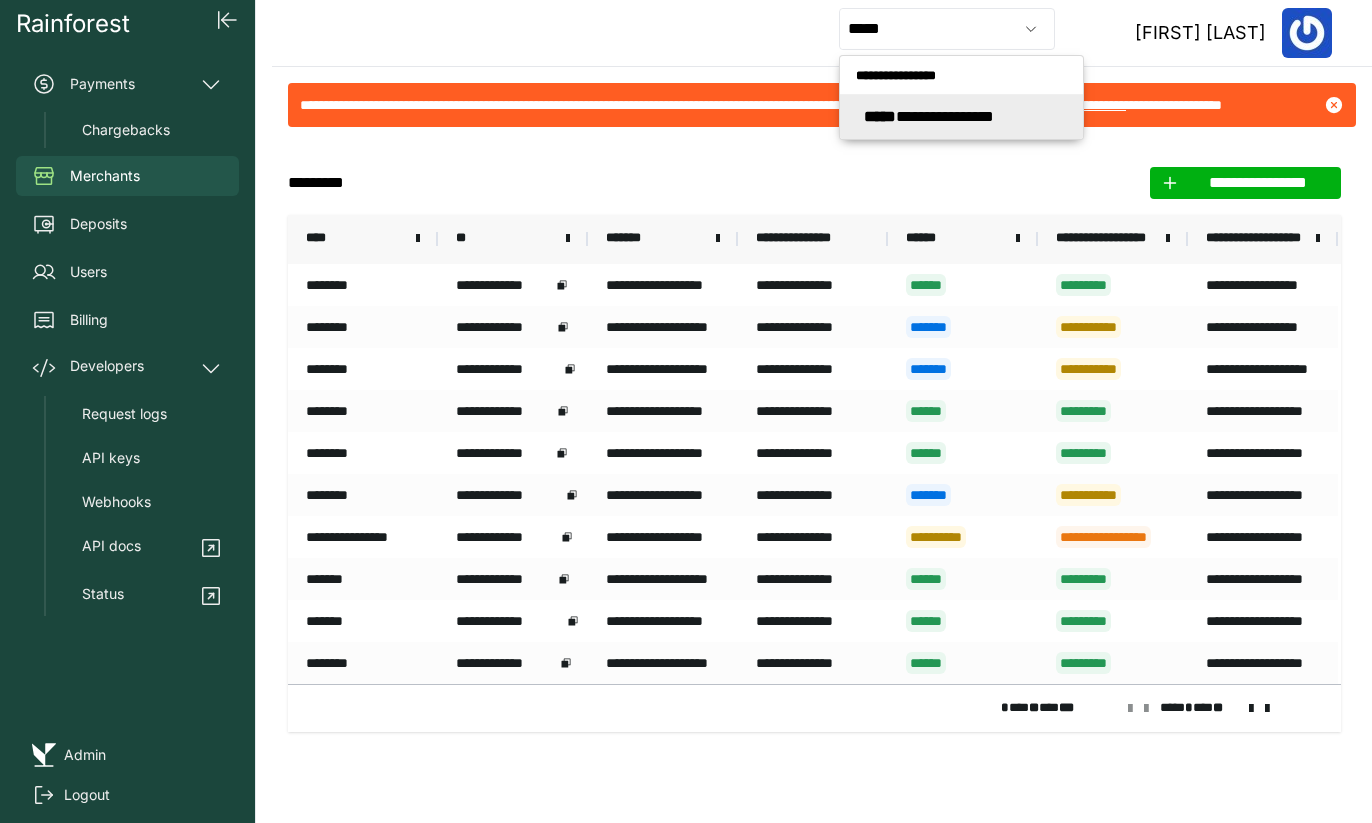 type on "**********" 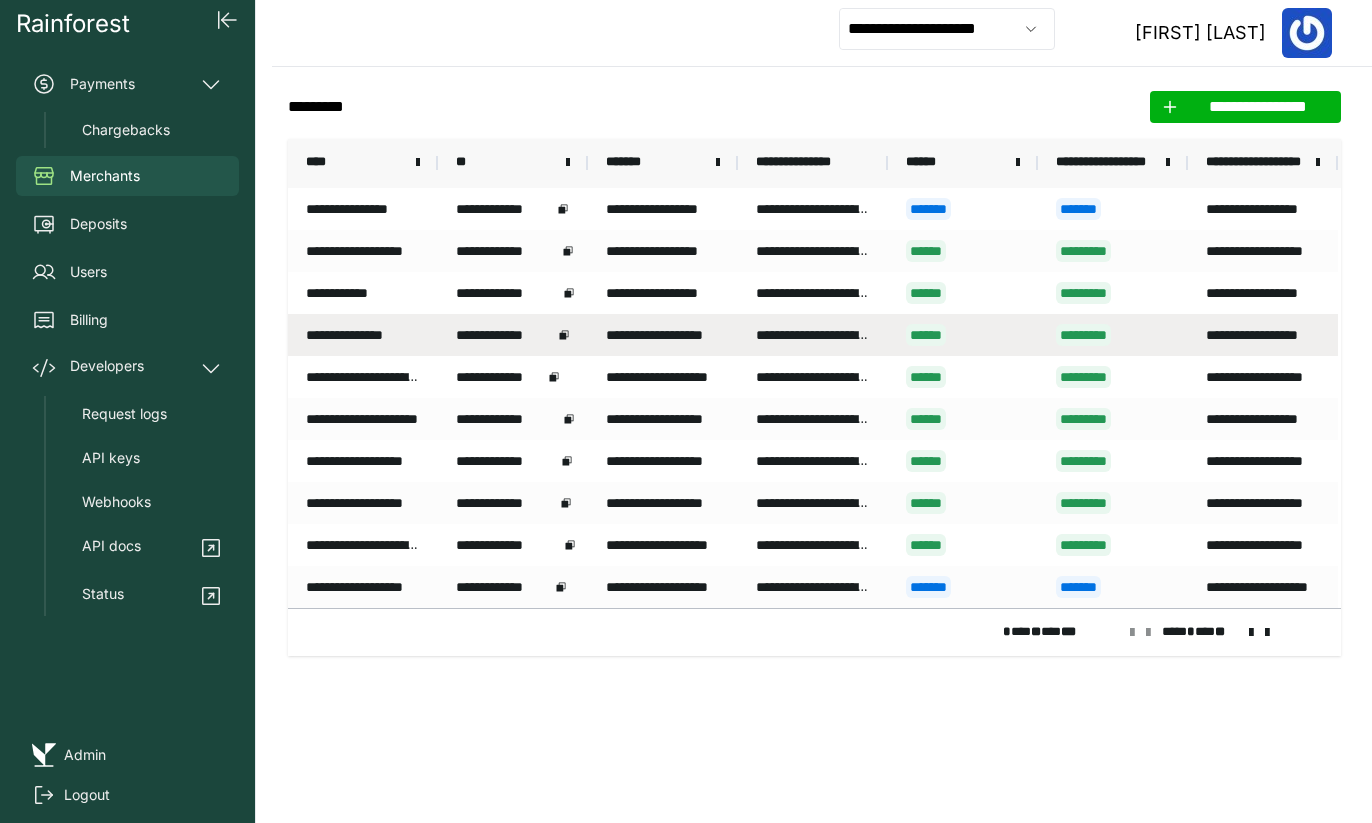 click on "**********" at bounding box center [504, 335] 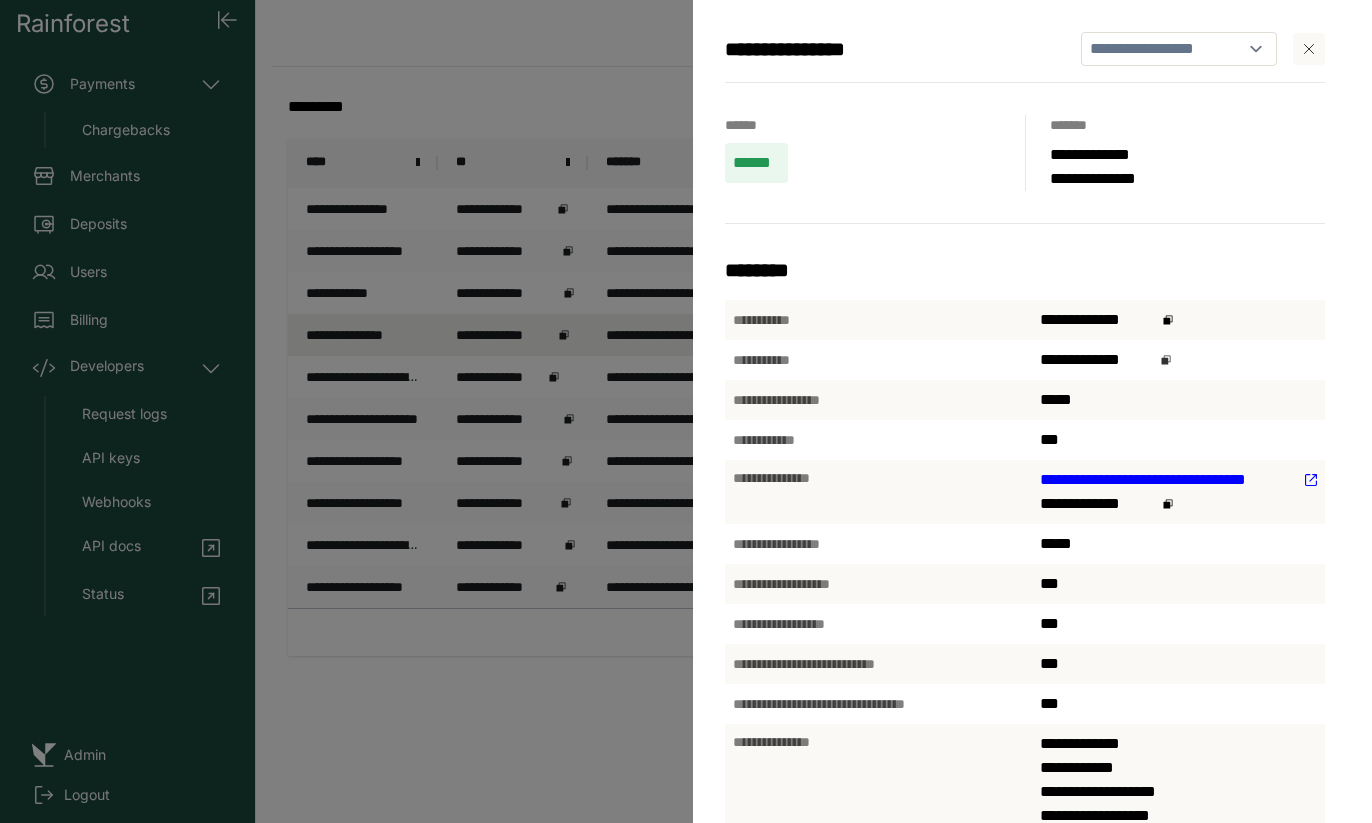 click 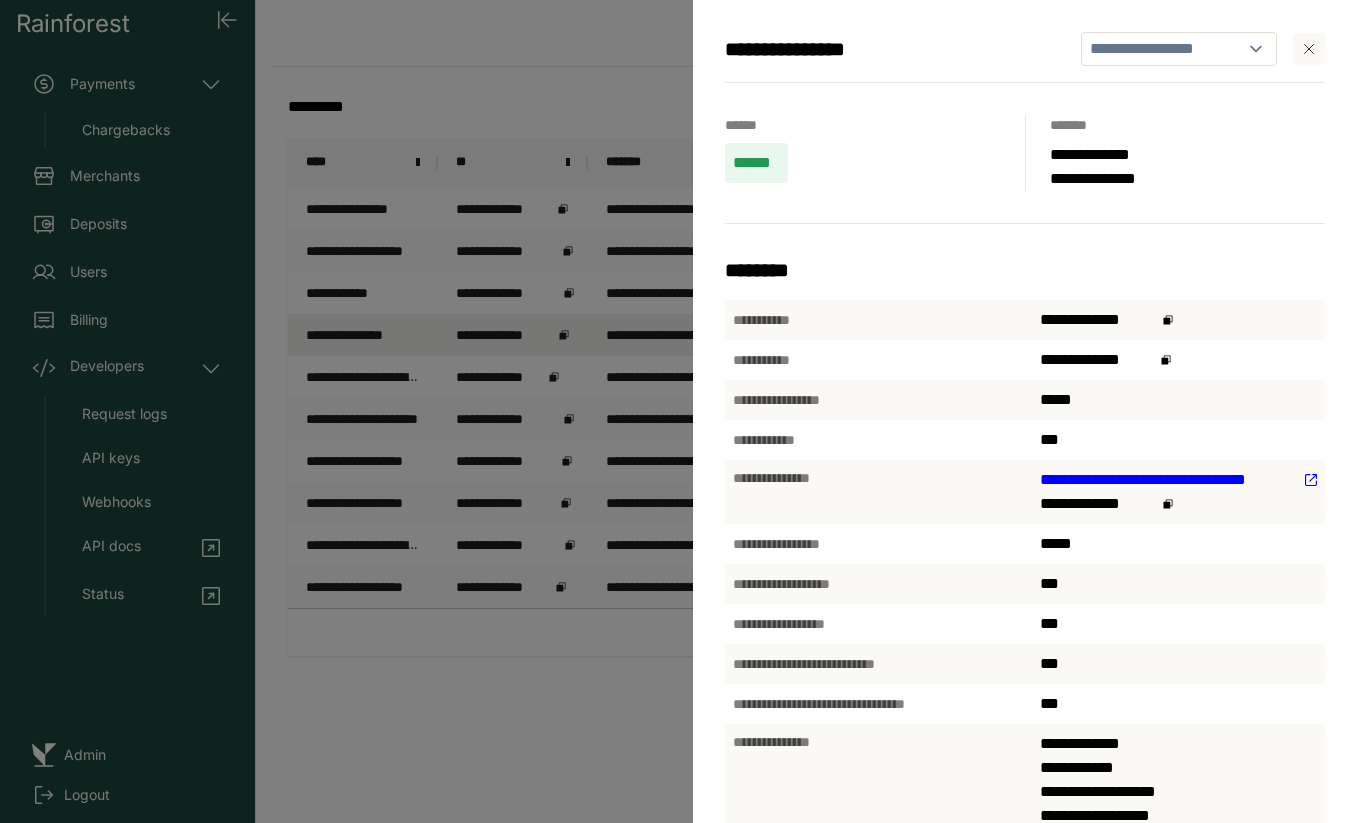 click on "**********" at bounding box center [686, 411] 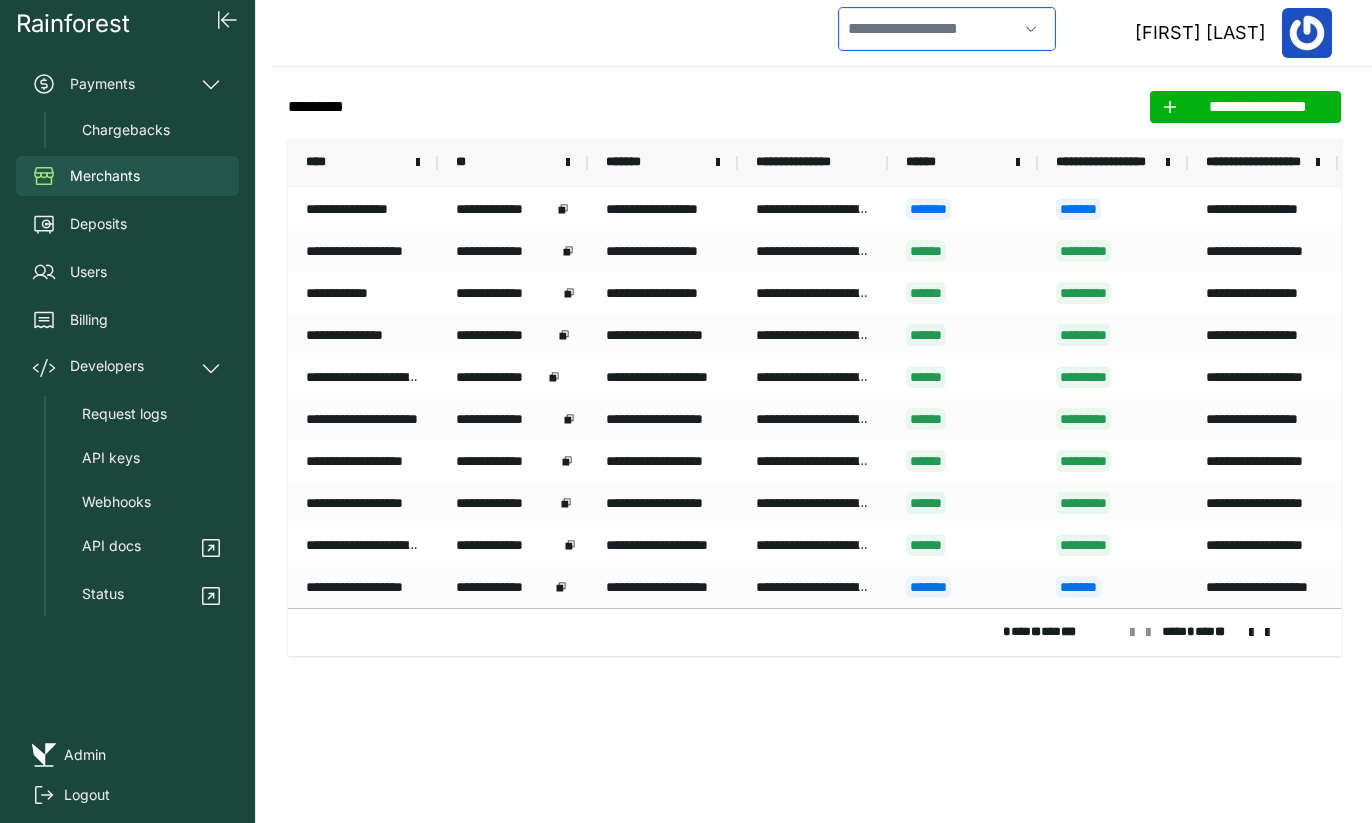 click at bounding box center (928, 29) 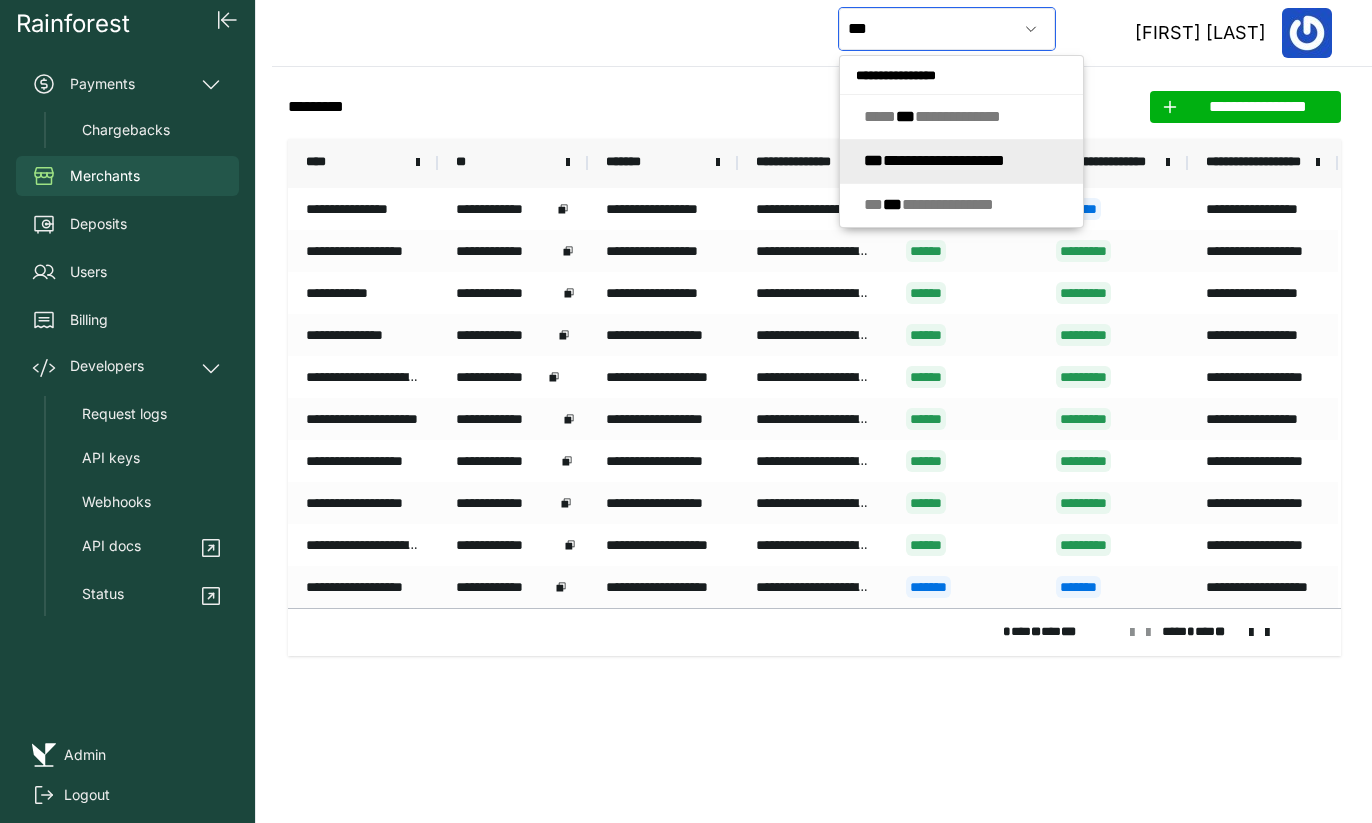 click on "**********" 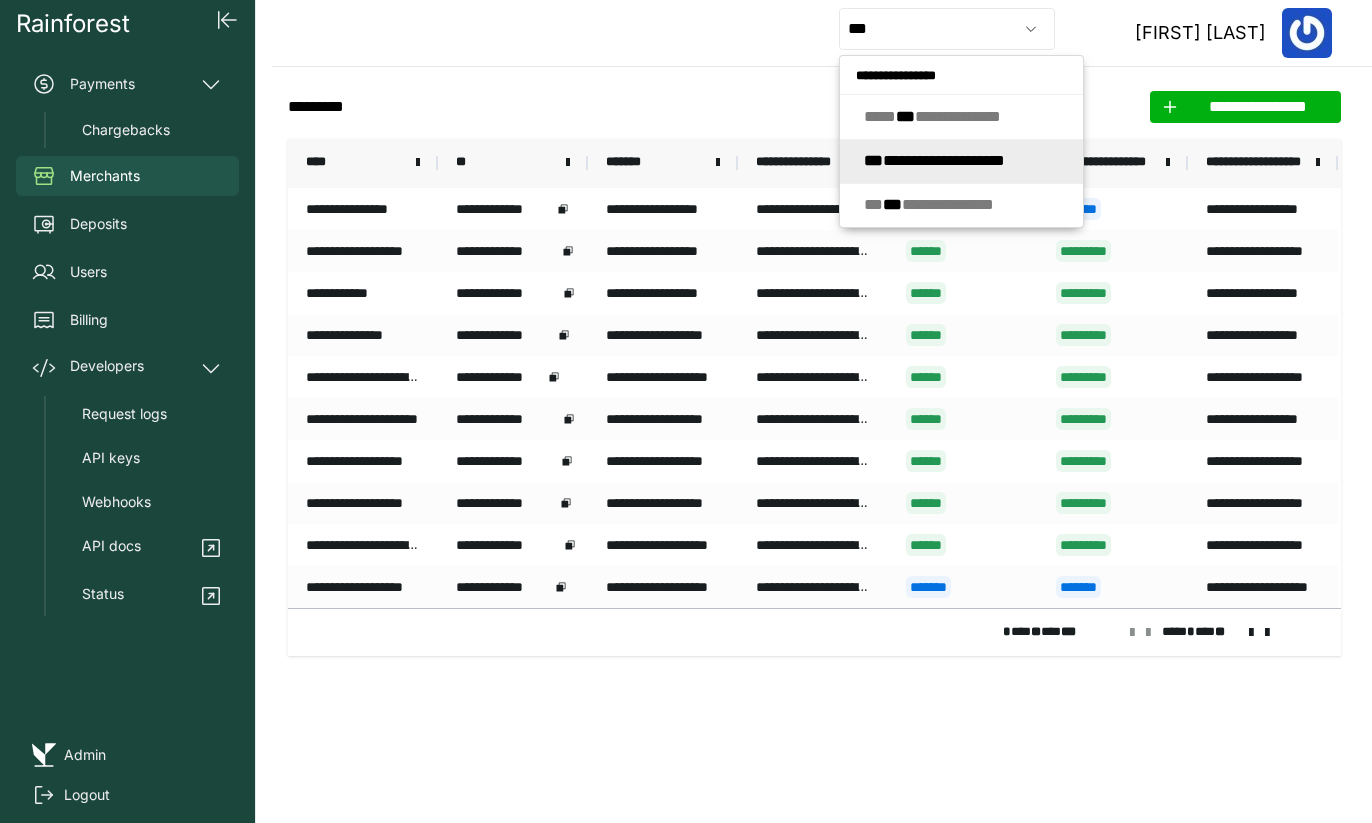 type on "**********" 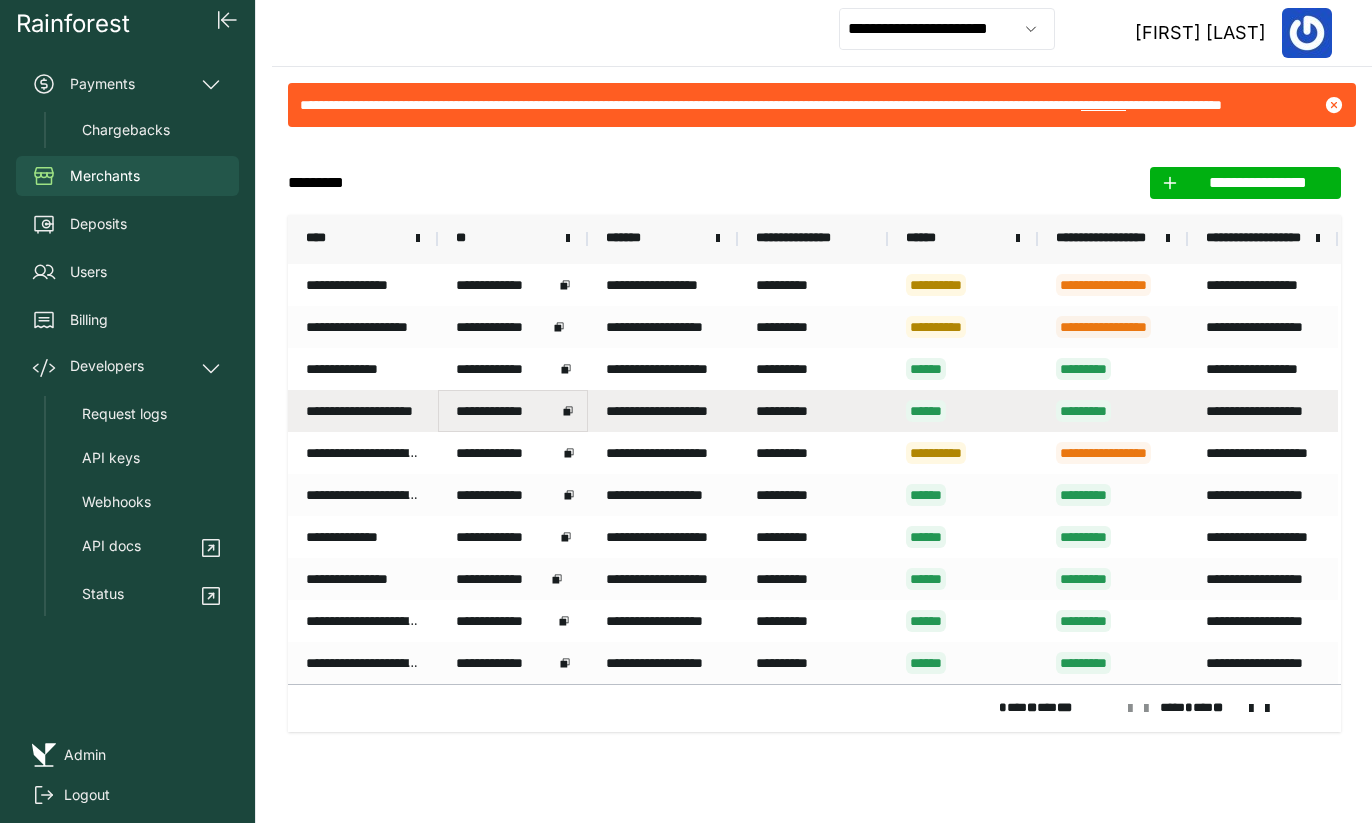 click on "**********" at bounding box center (506, 411) 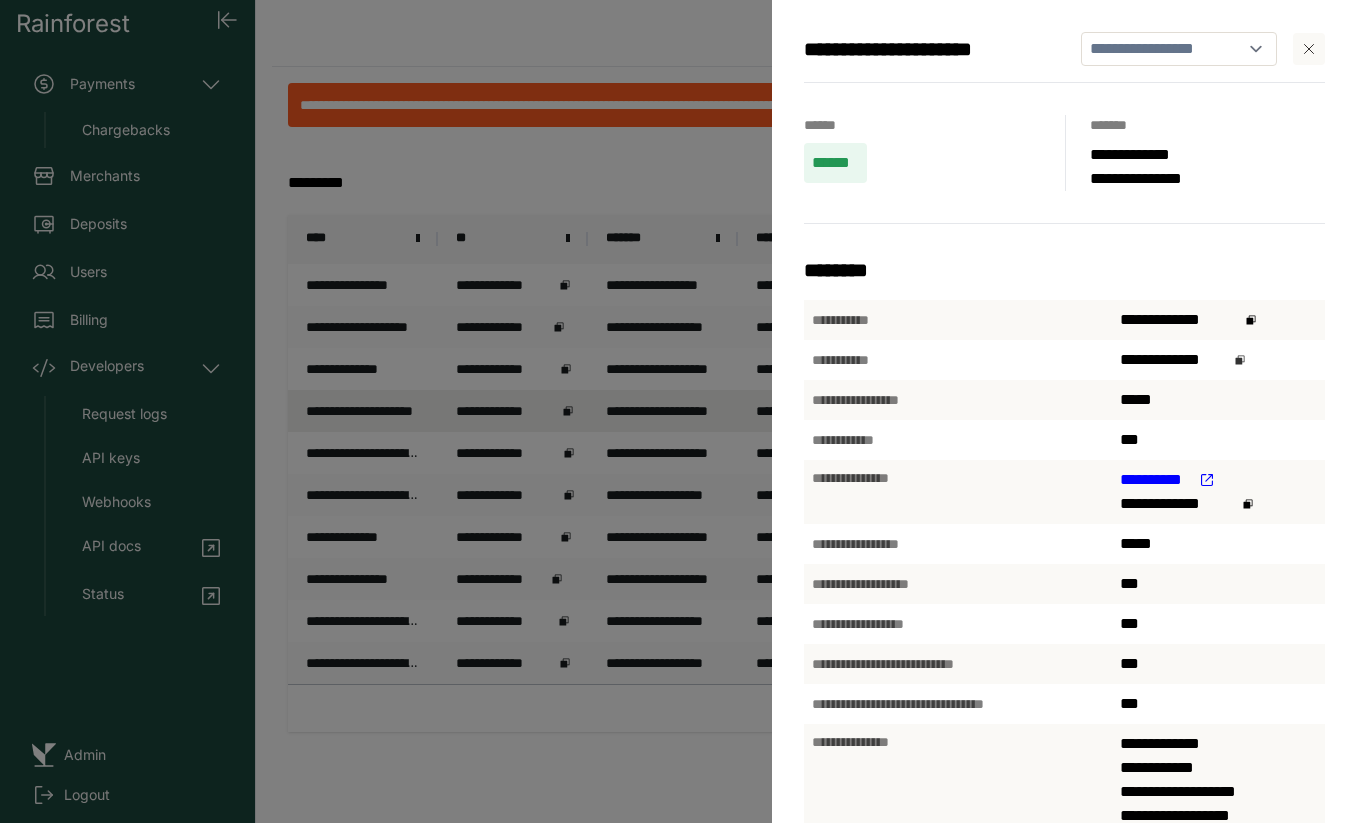 click 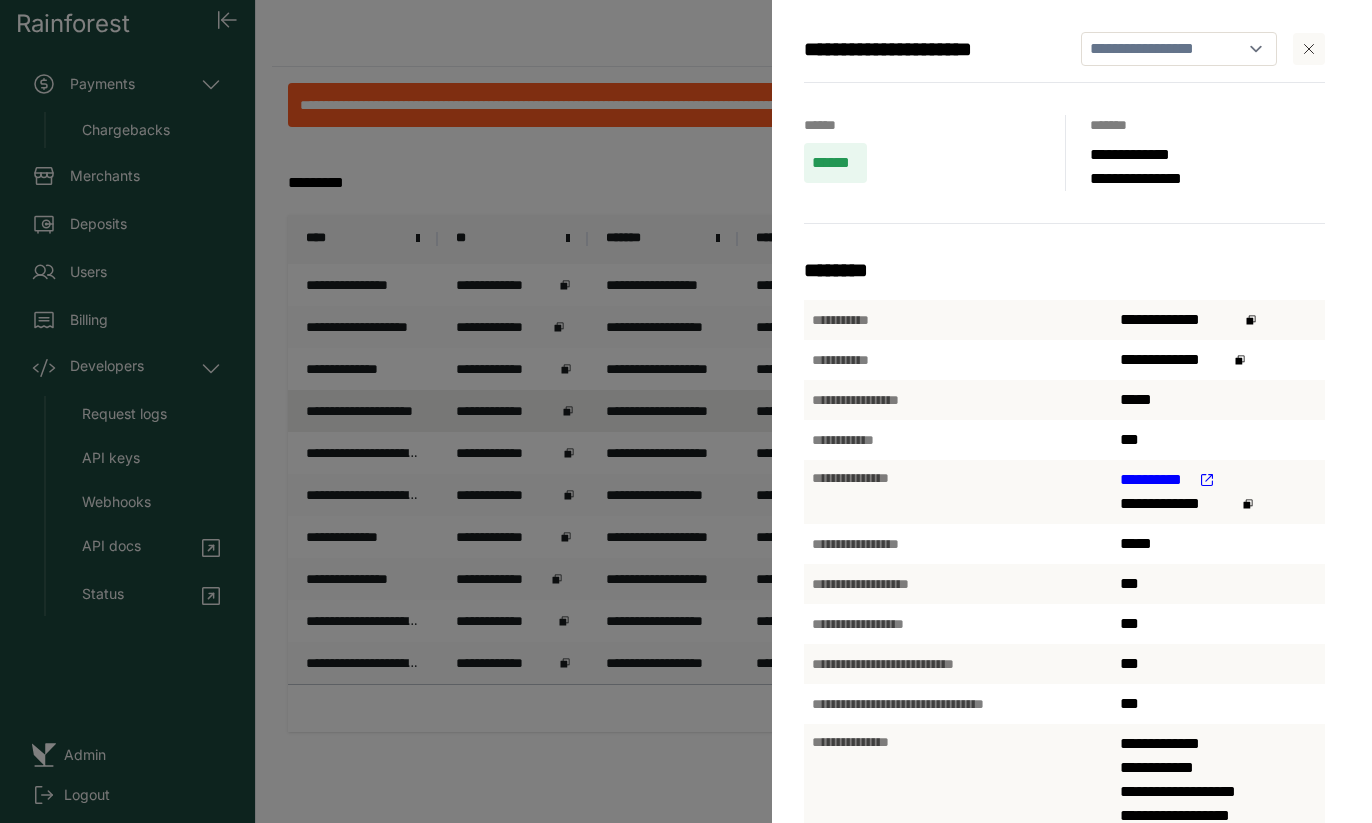 click on "**********" at bounding box center [686, 411] 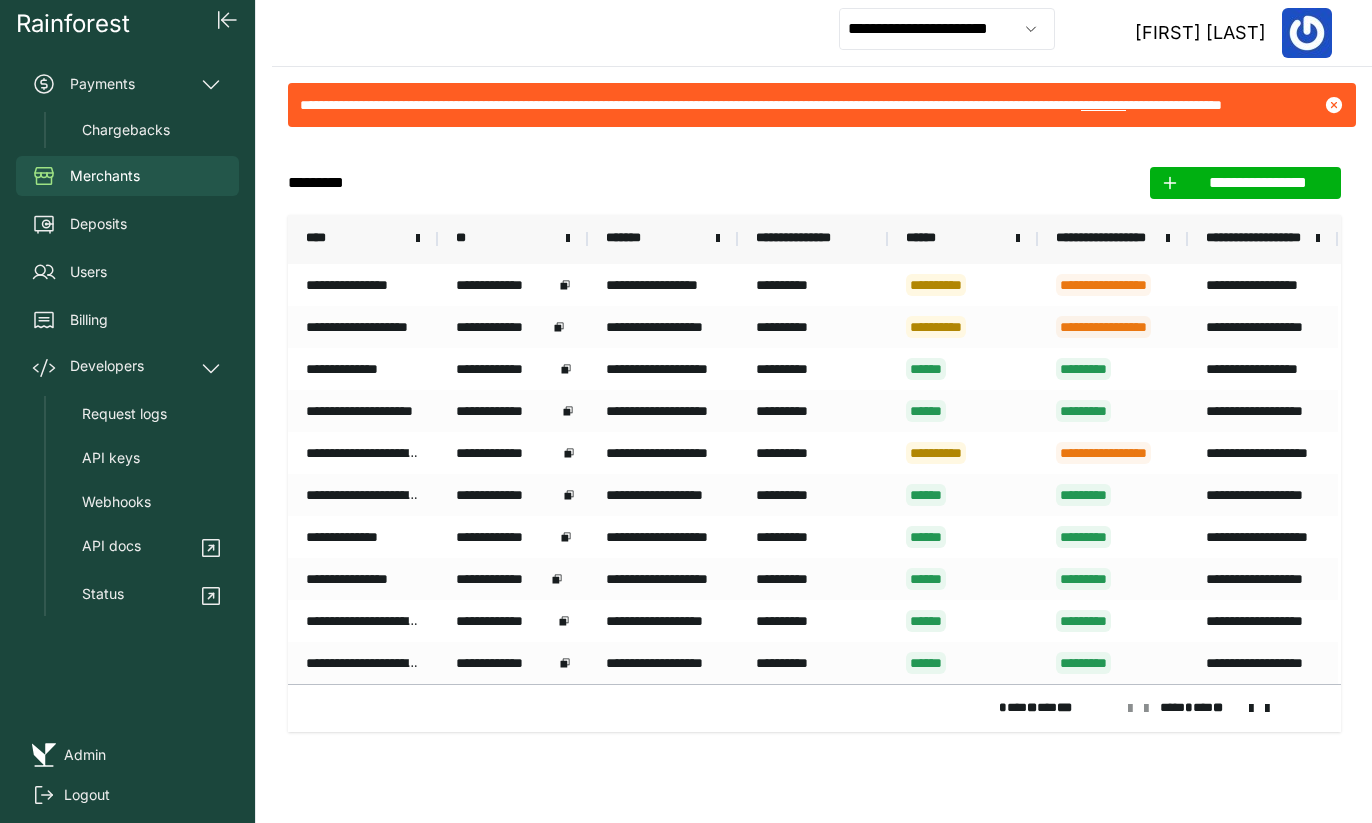 drag, startPoint x: 785, startPoint y: 26, endPoint x: 846, endPoint y: 49, distance: 65.192024 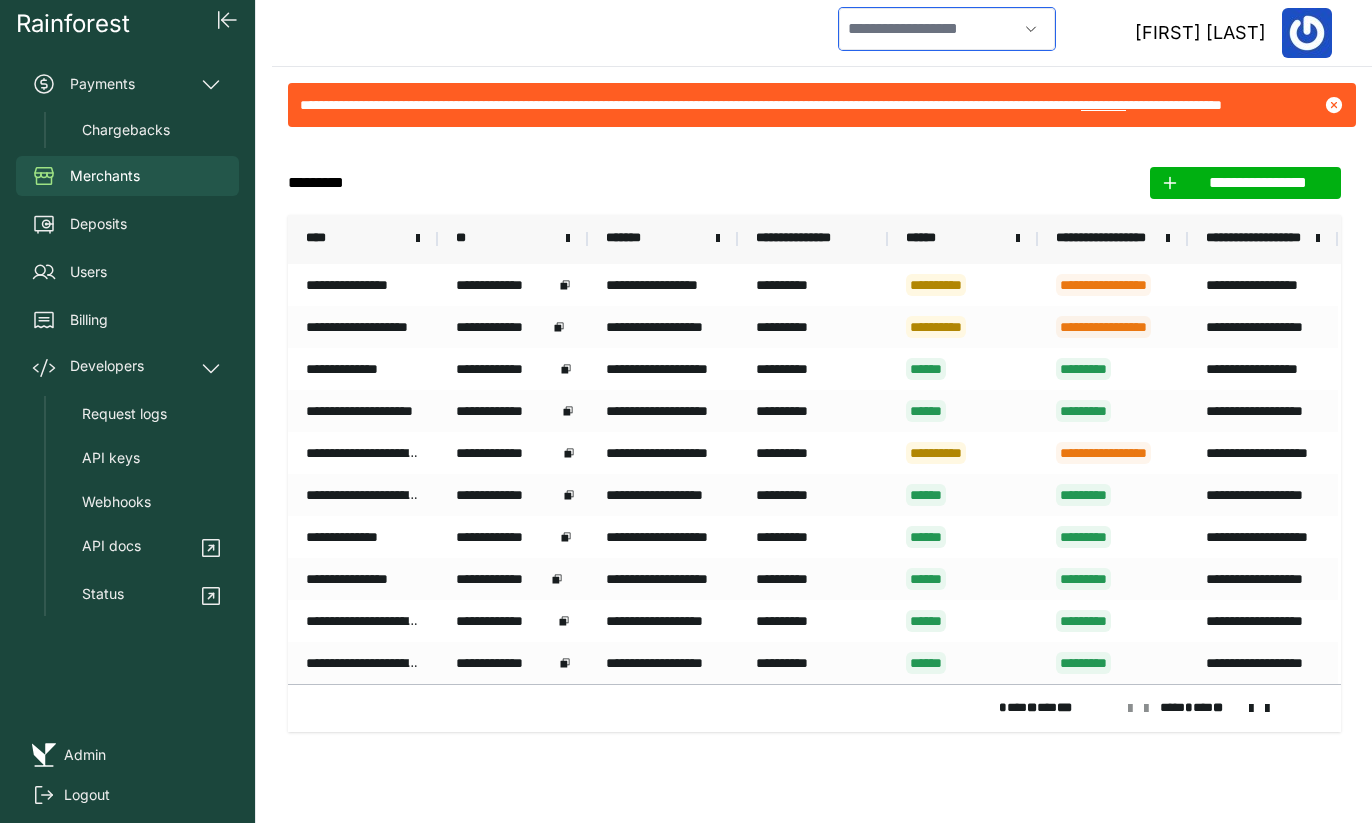click at bounding box center (928, 29) 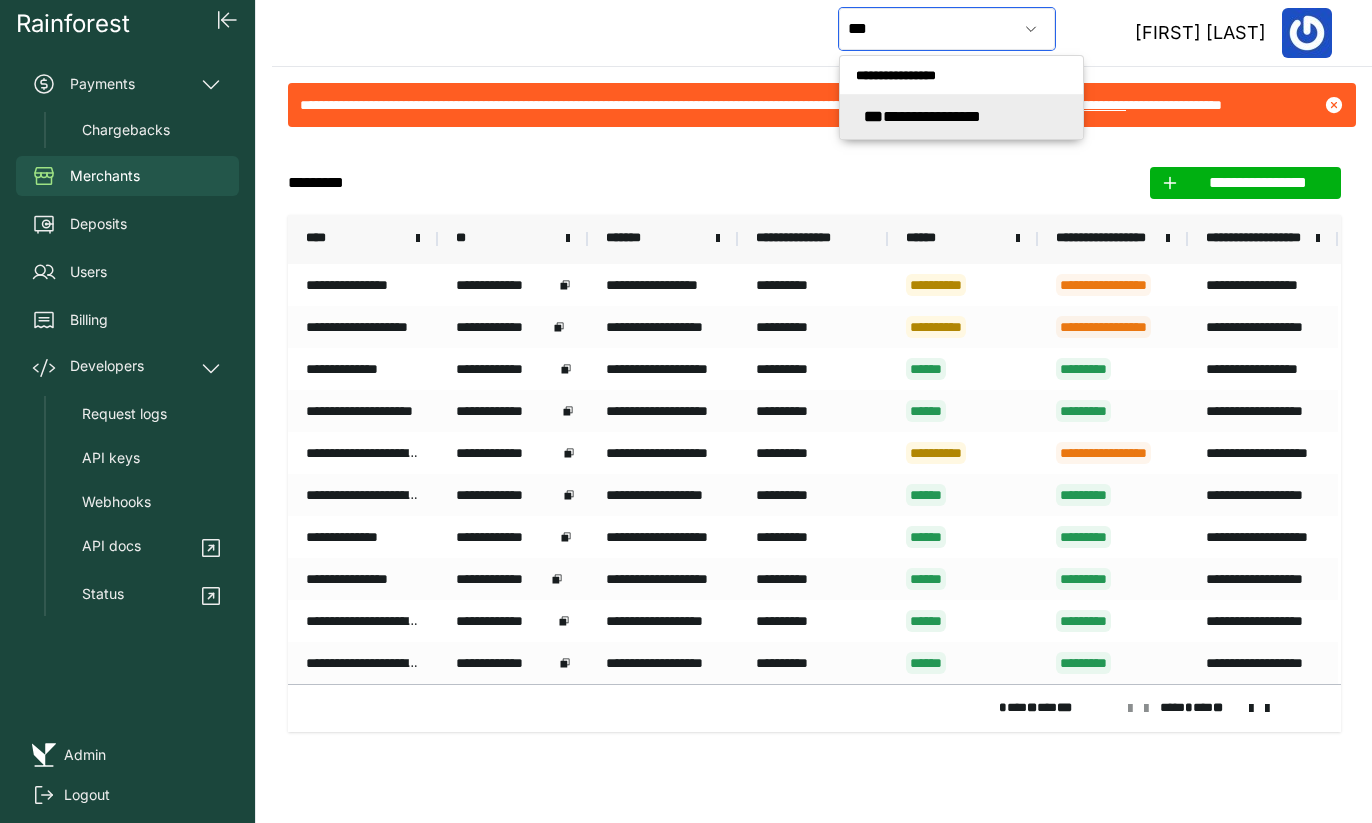 click on "**********" 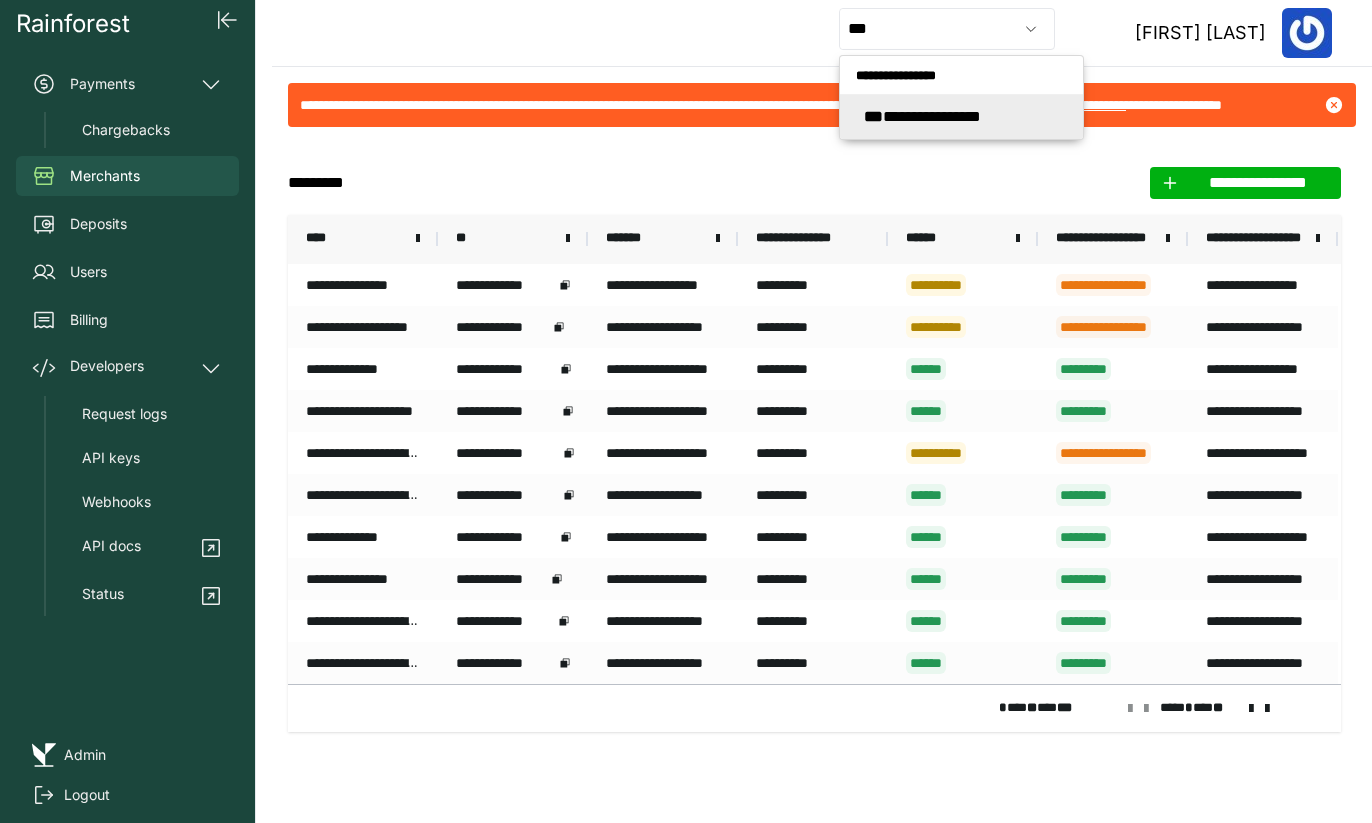 type on "**********" 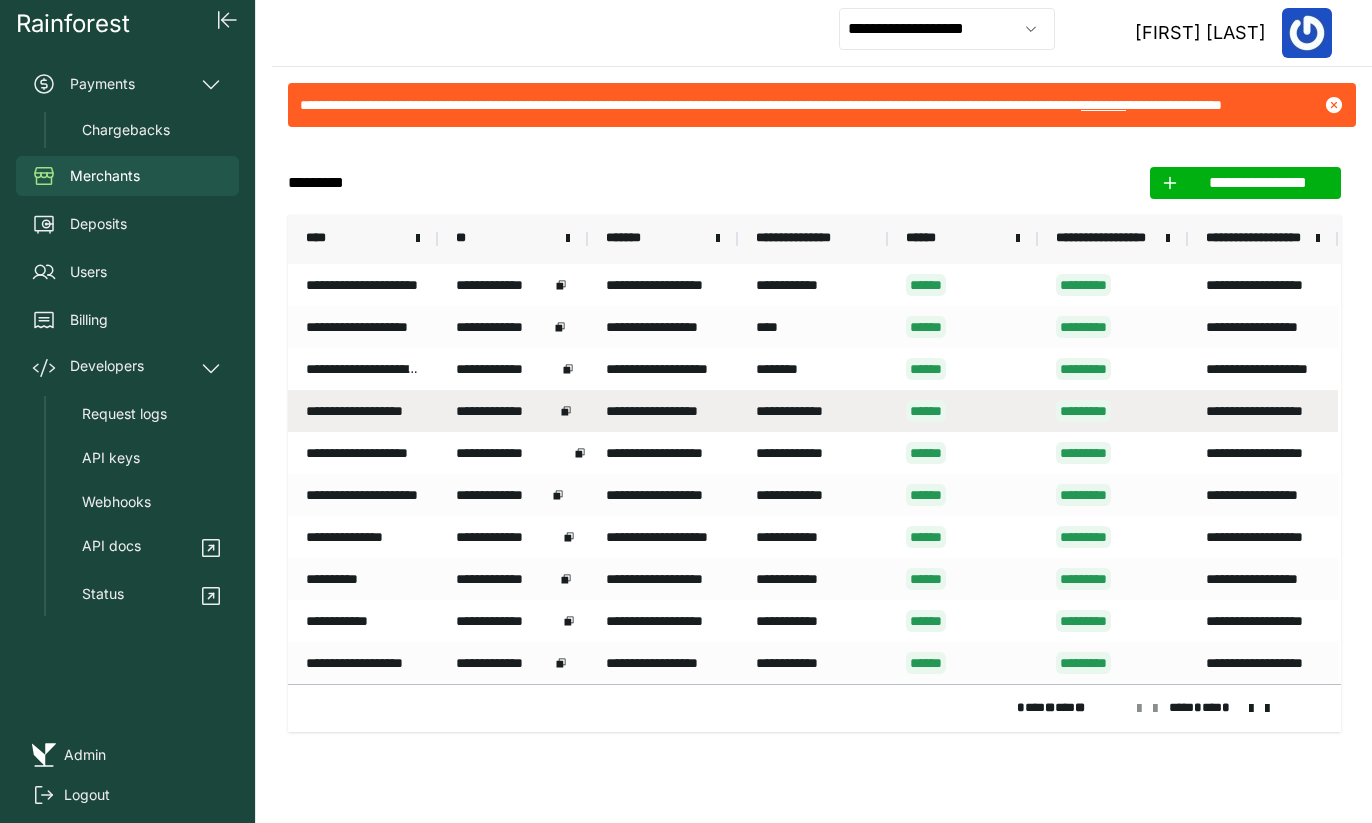 click on "**********" at bounding box center (663, 411) 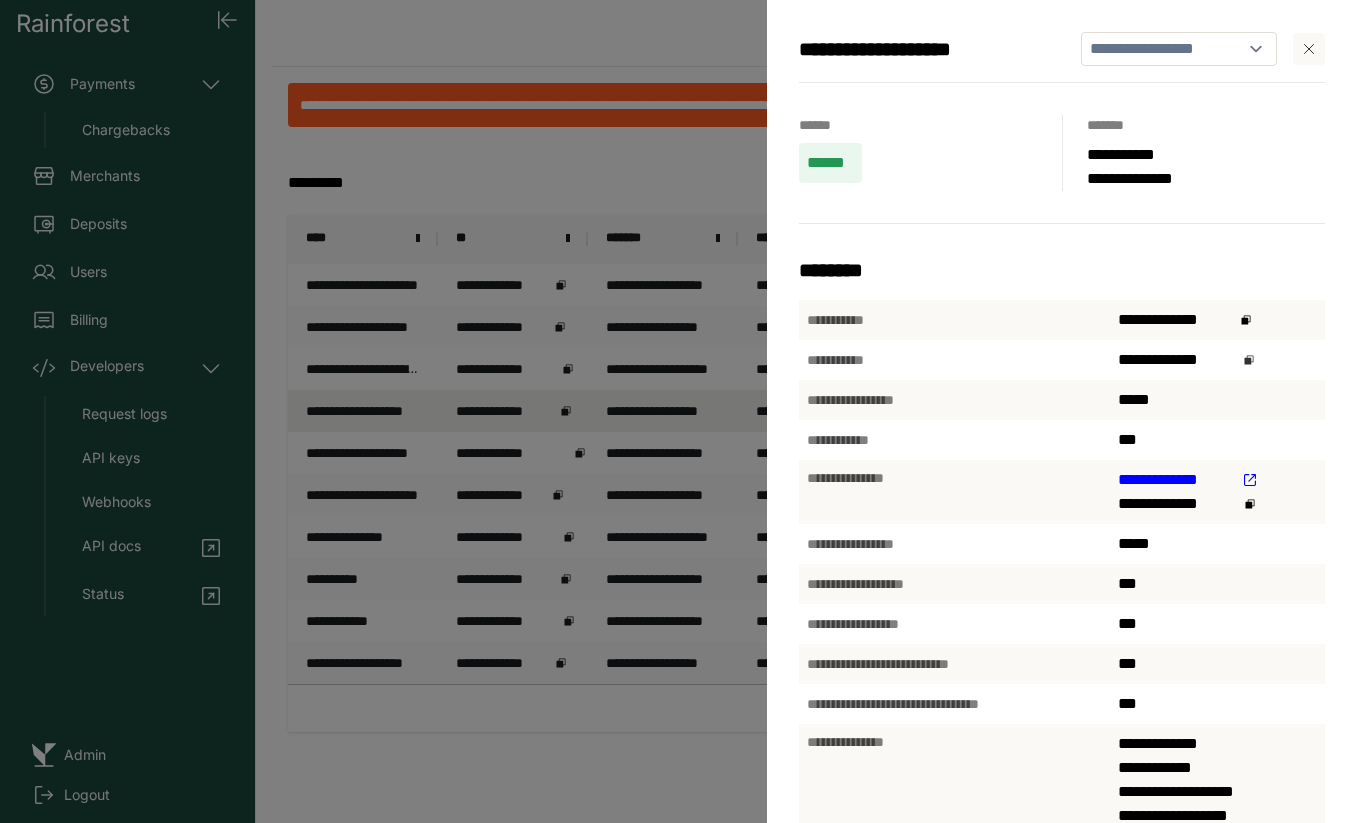 click 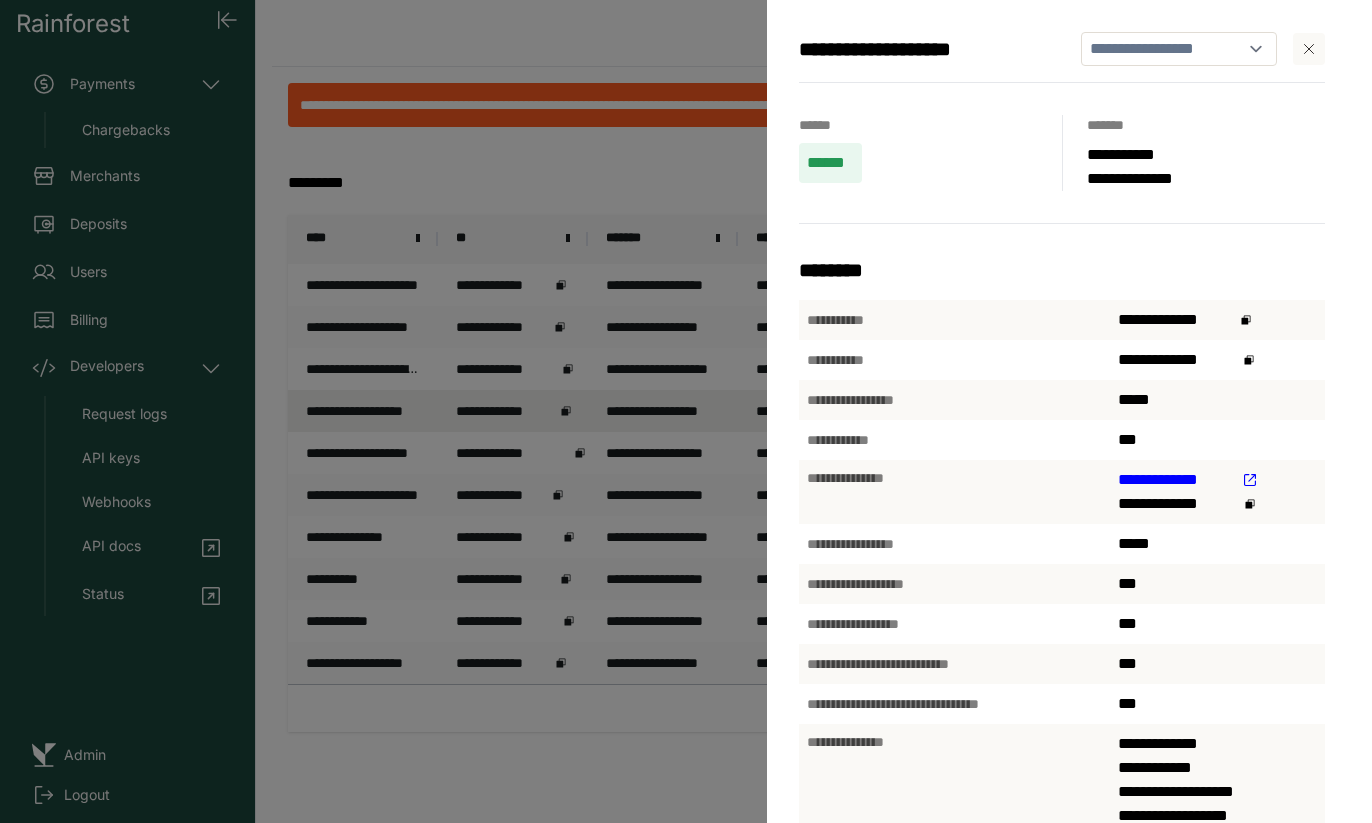 click on "**********" at bounding box center [686, 411] 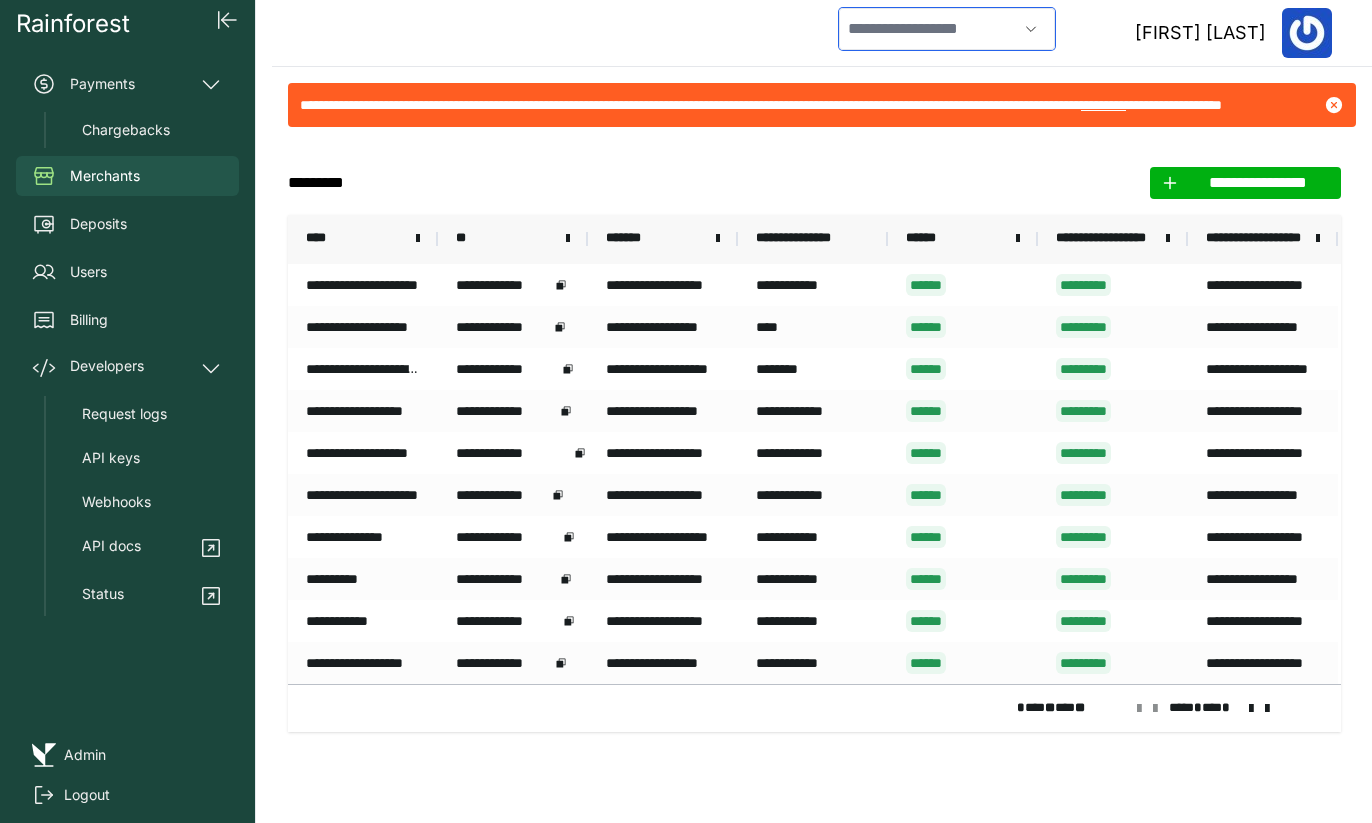 click at bounding box center [928, 29] 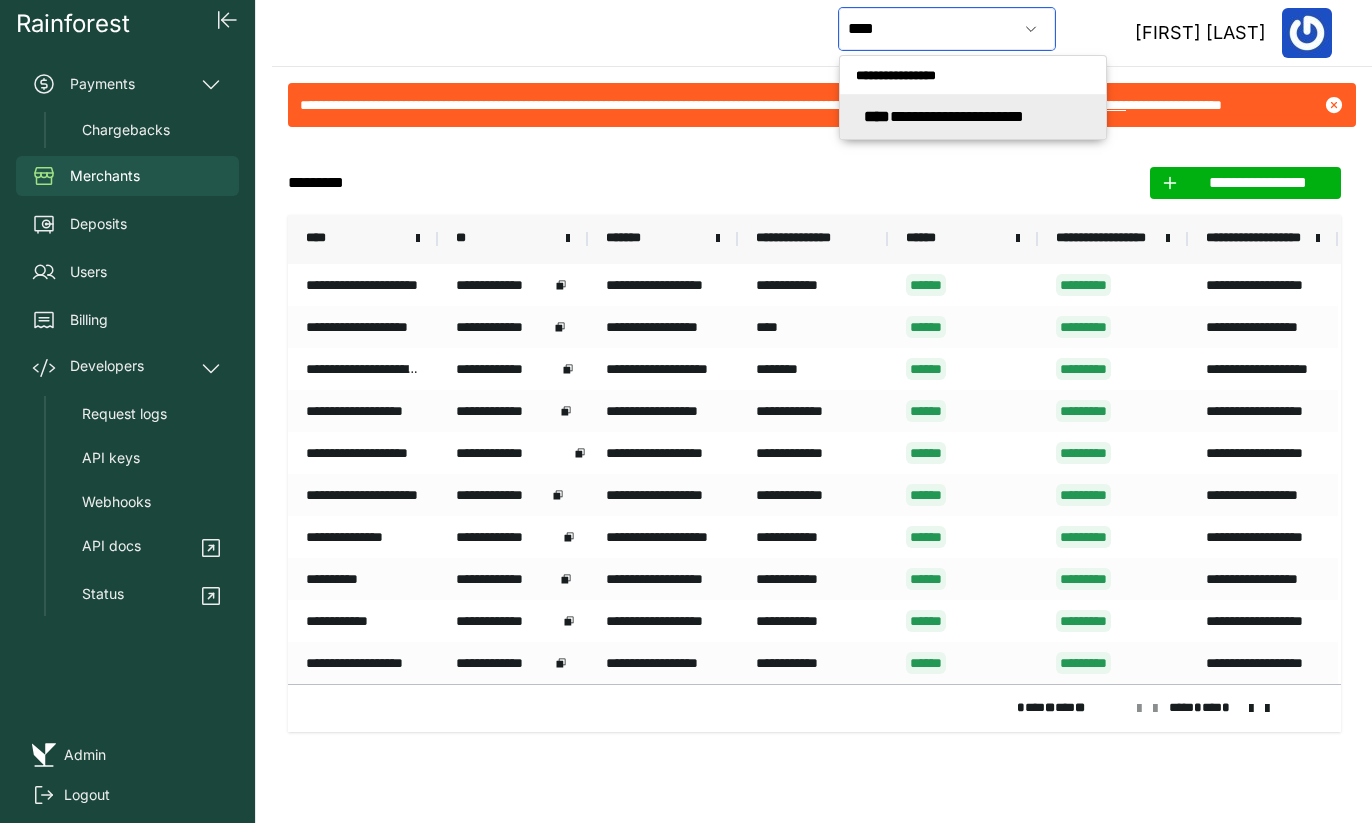click on "**********" 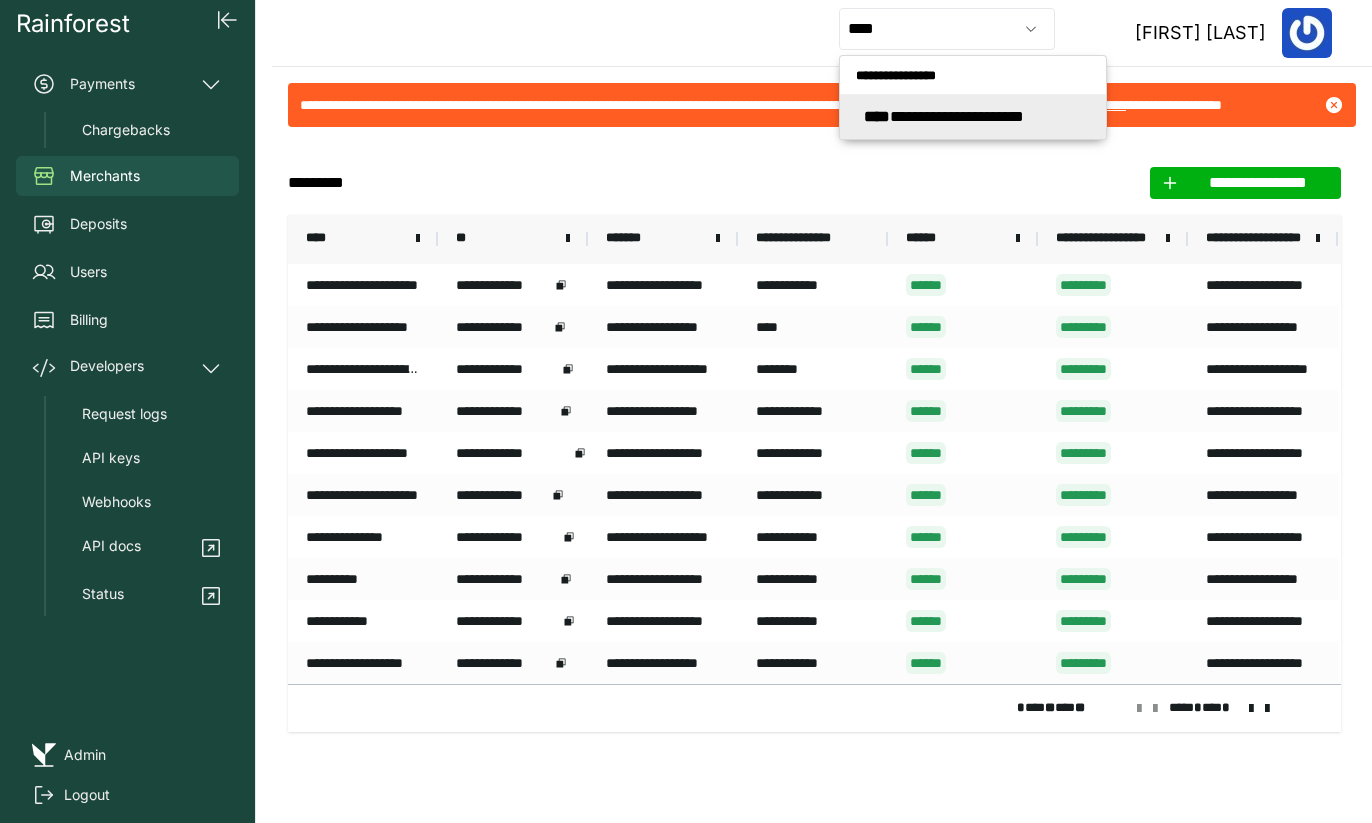 type on "**********" 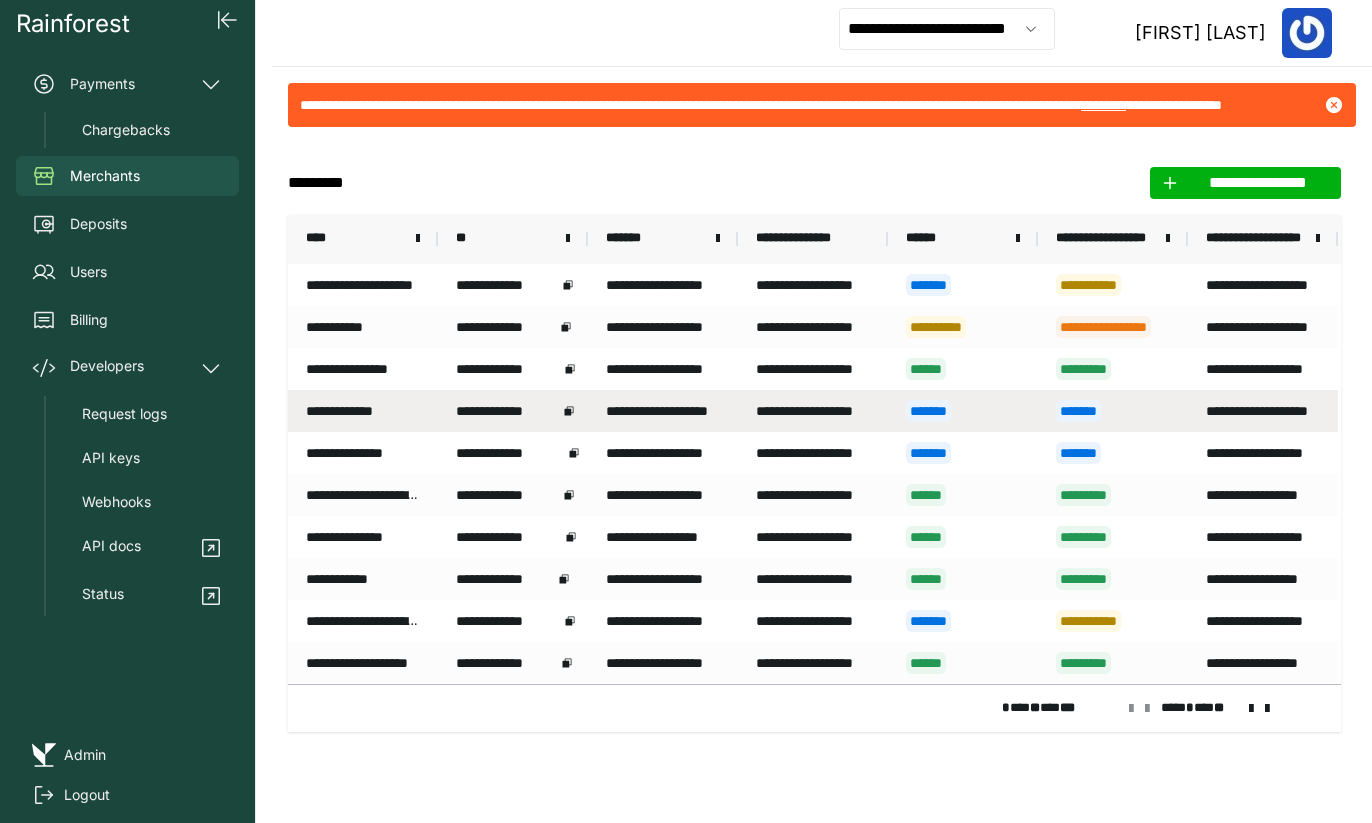 click on "**********" at bounding box center [507, 411] 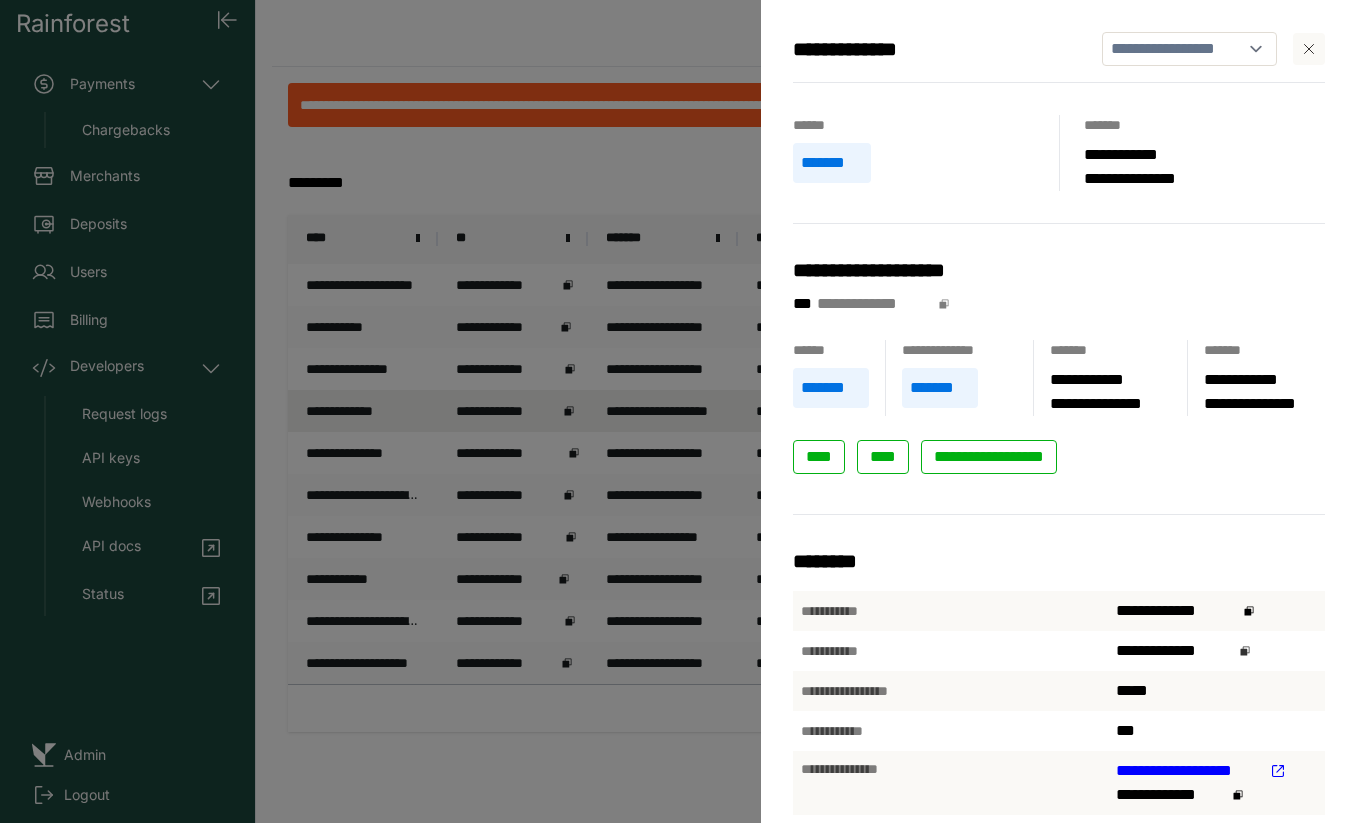 click 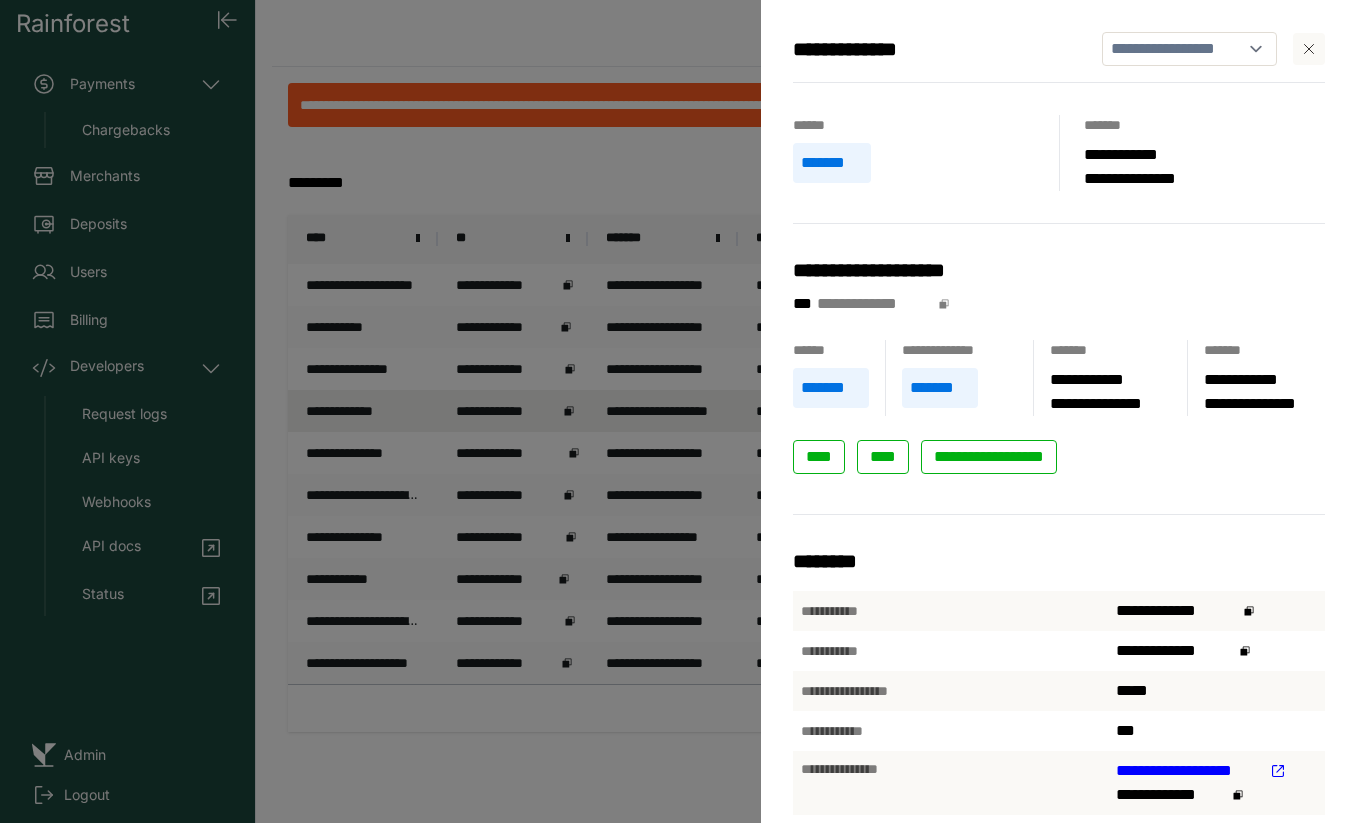 click on "**********" at bounding box center (686, 411) 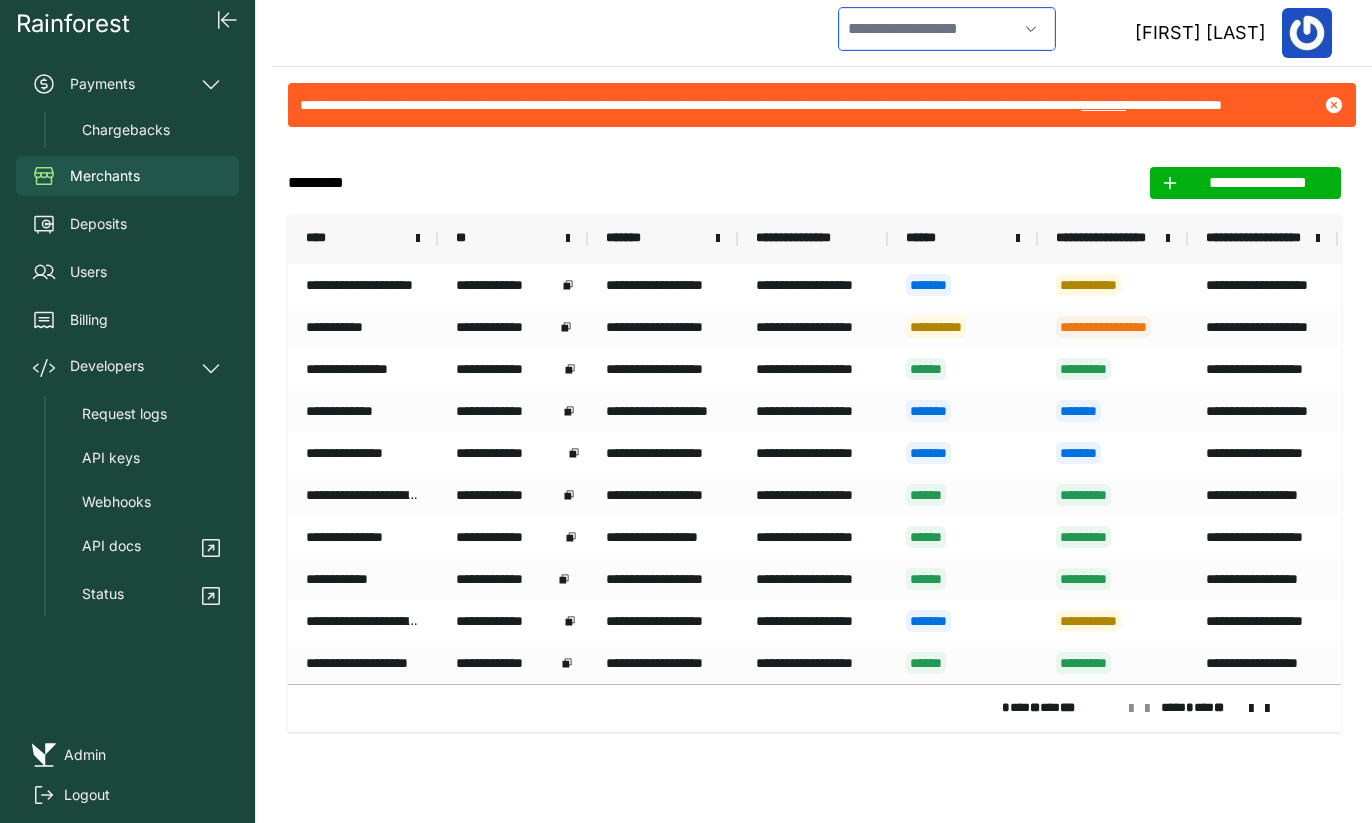 click at bounding box center [928, 29] 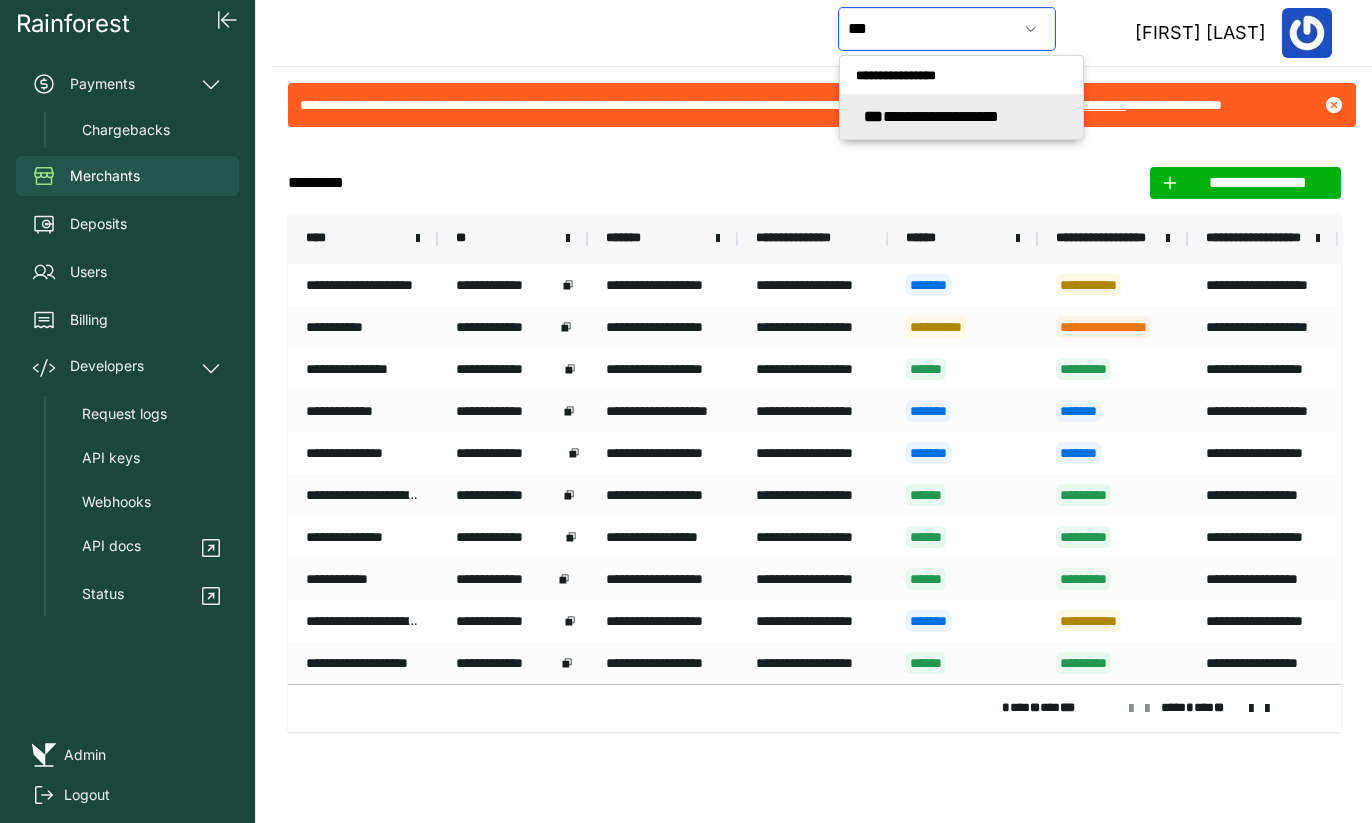 click on "**********" at bounding box center (931, 116) 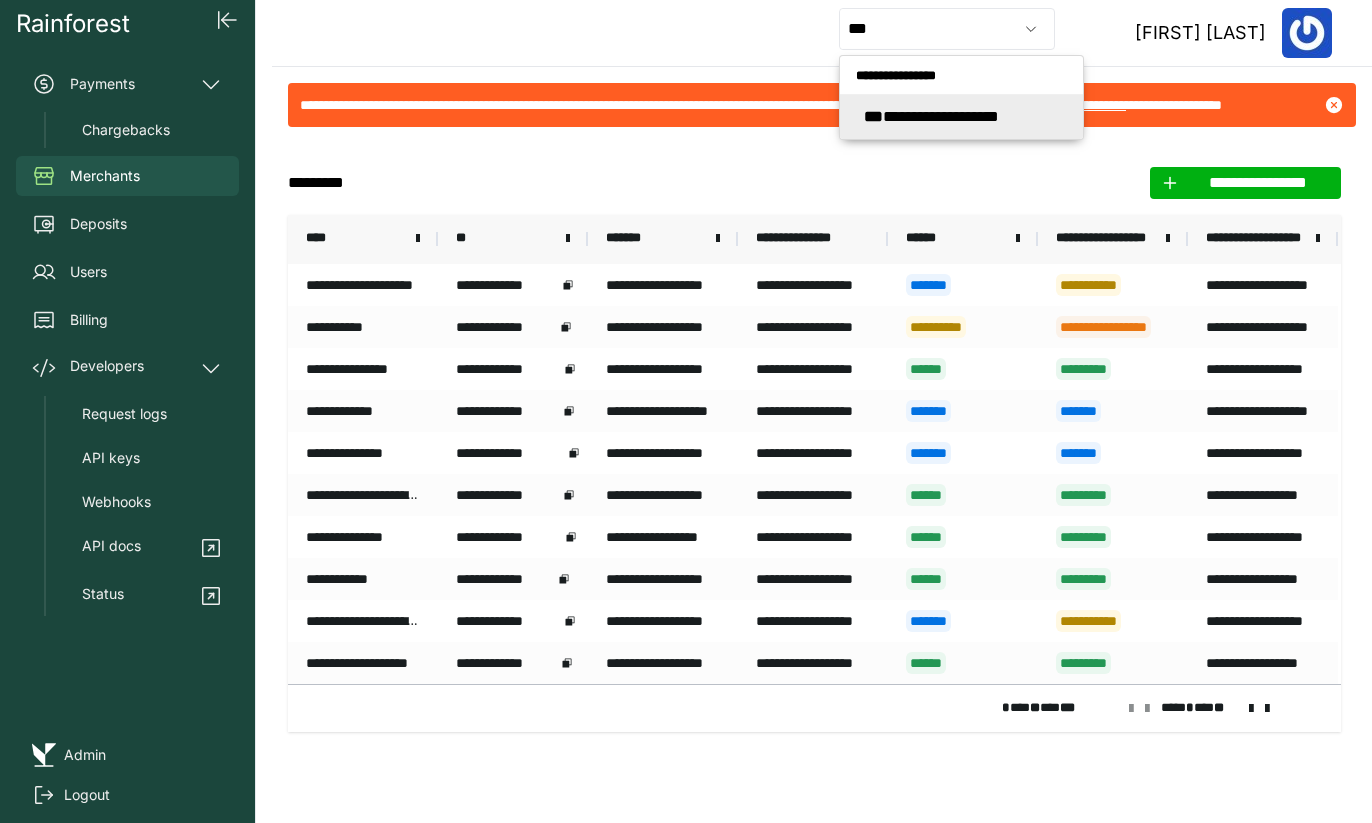 type on "**********" 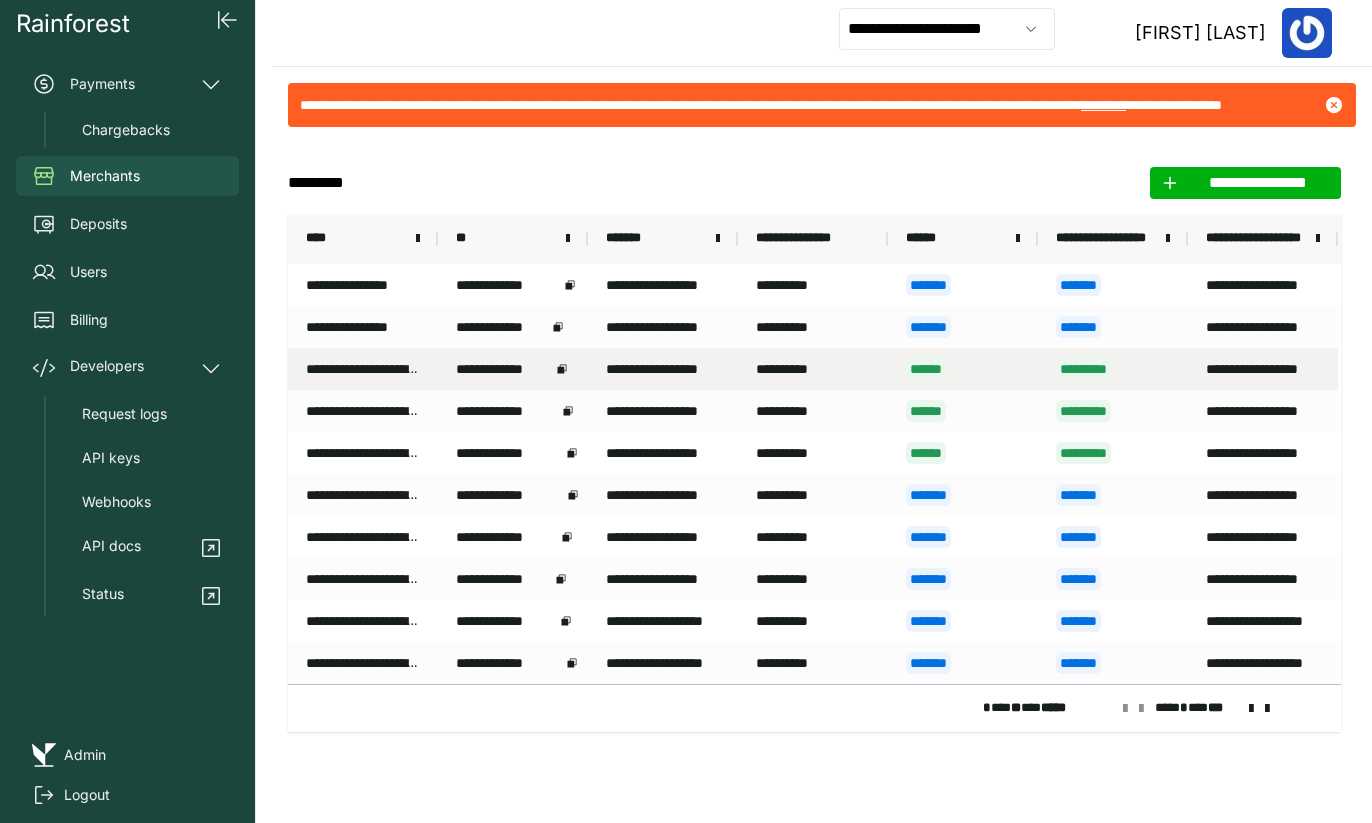 click on "**********" at bounding box center [663, 369] 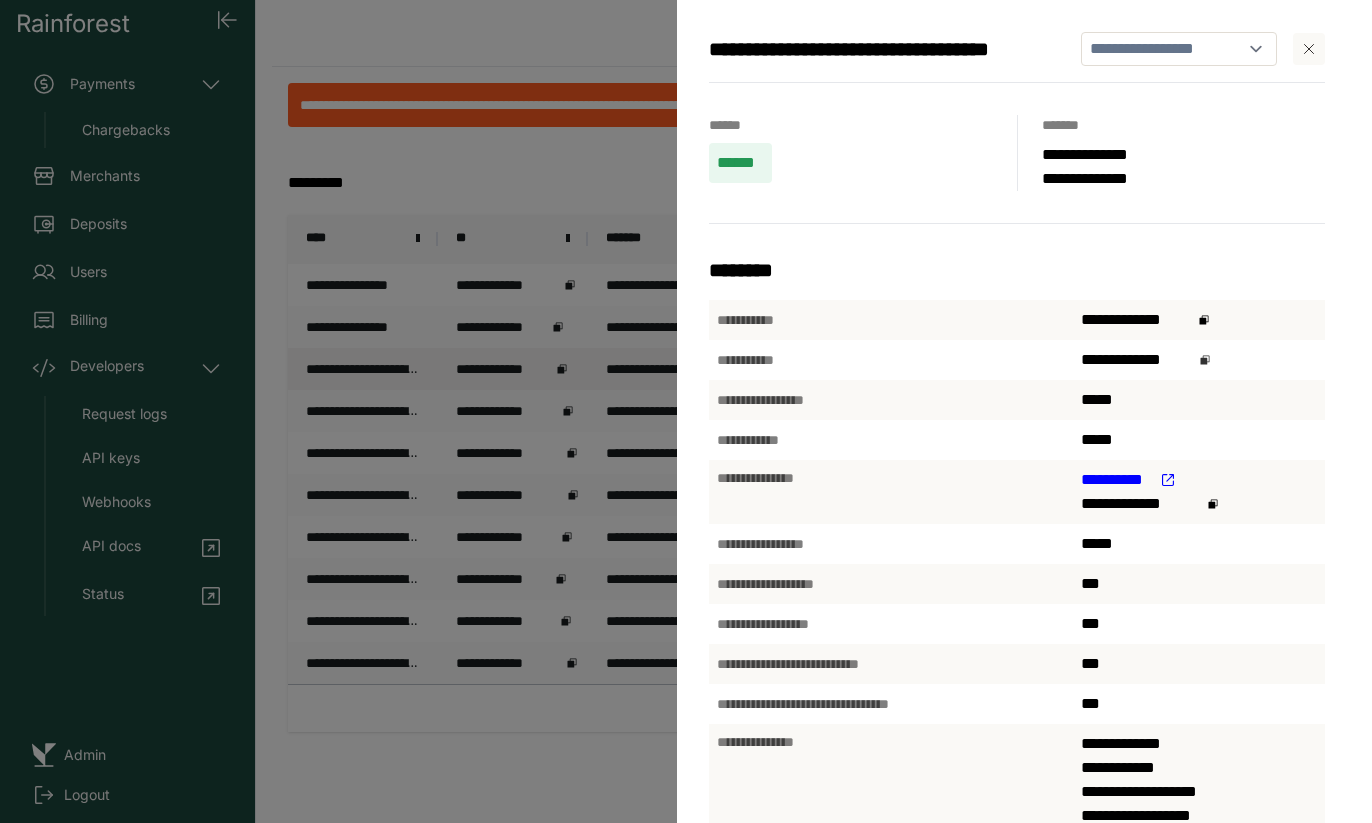 click 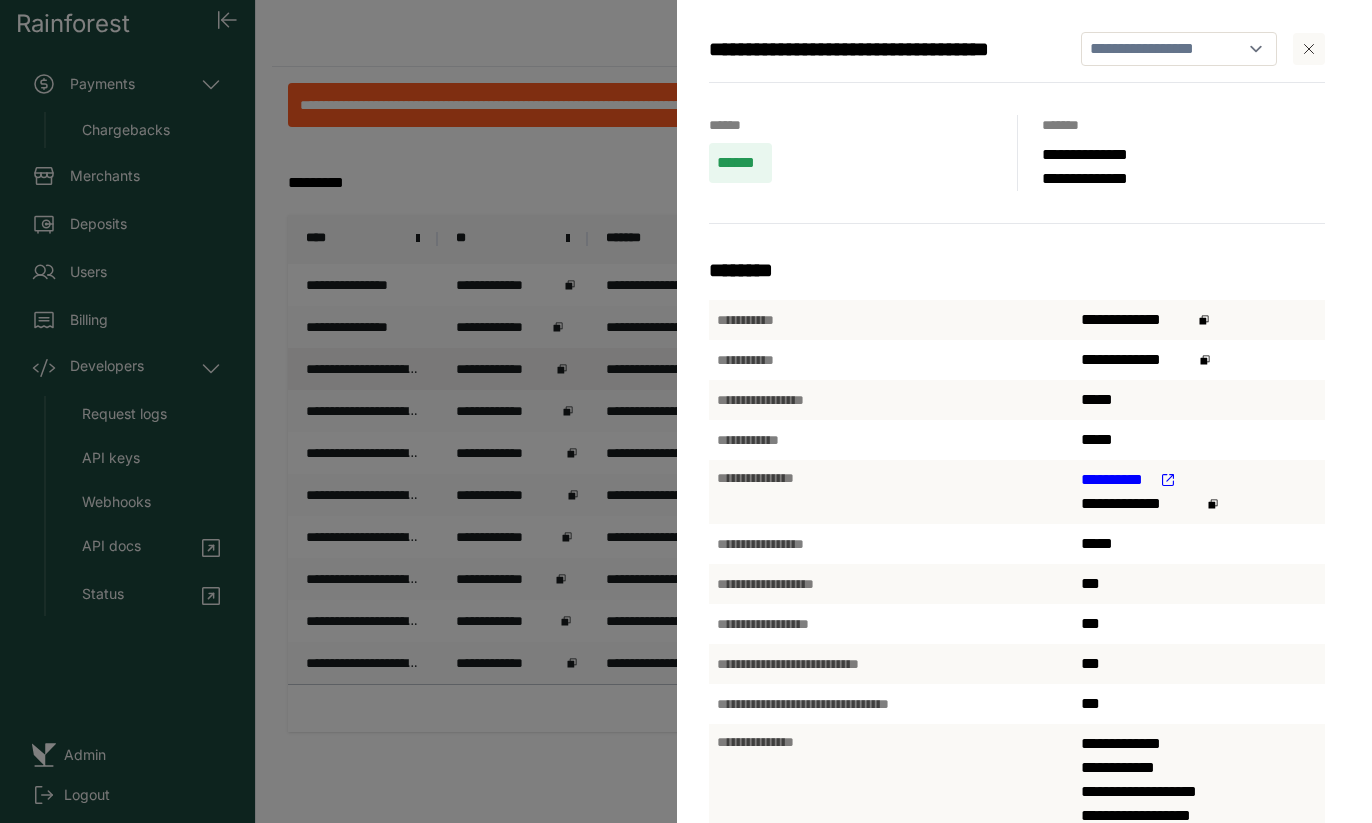 click on "**********" at bounding box center [686, 411] 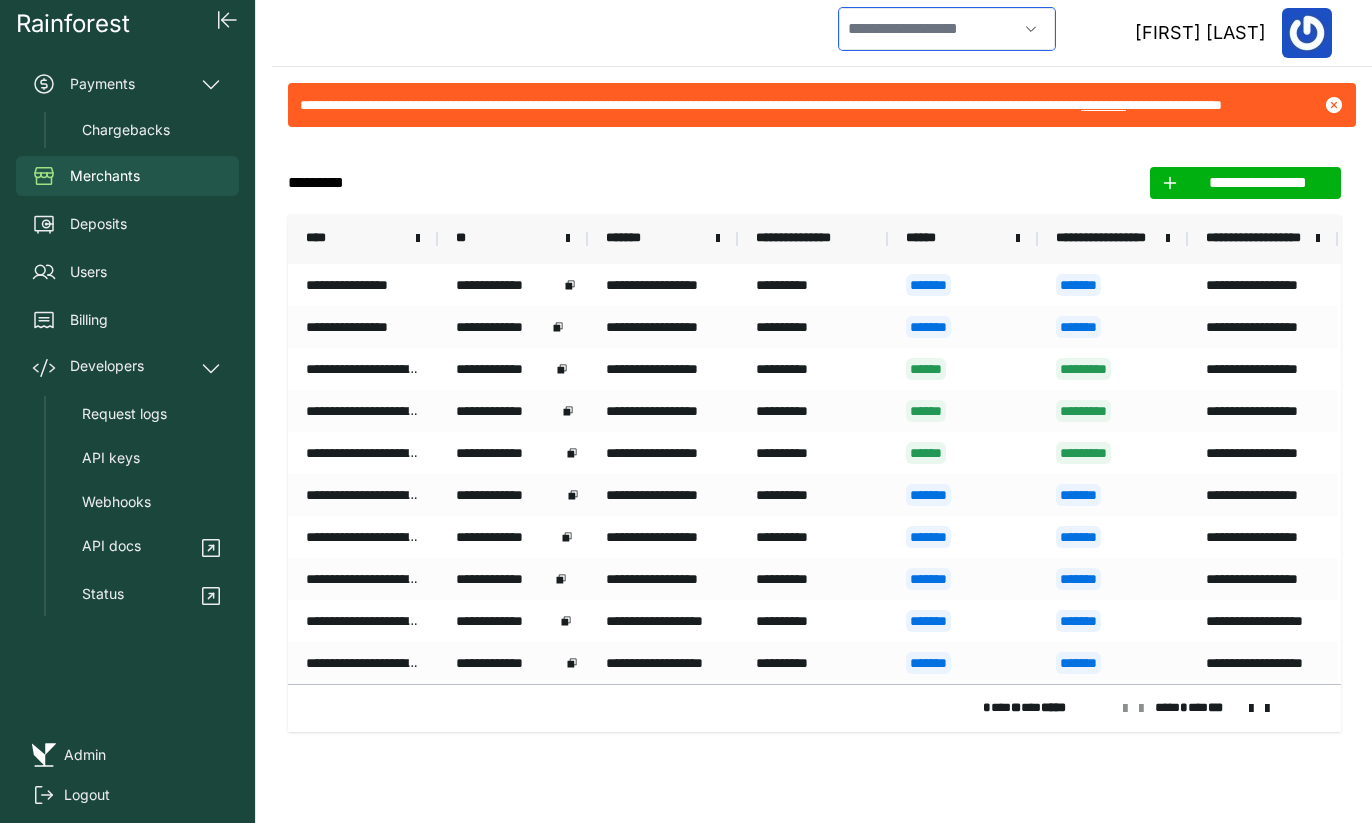 click at bounding box center [928, 29] 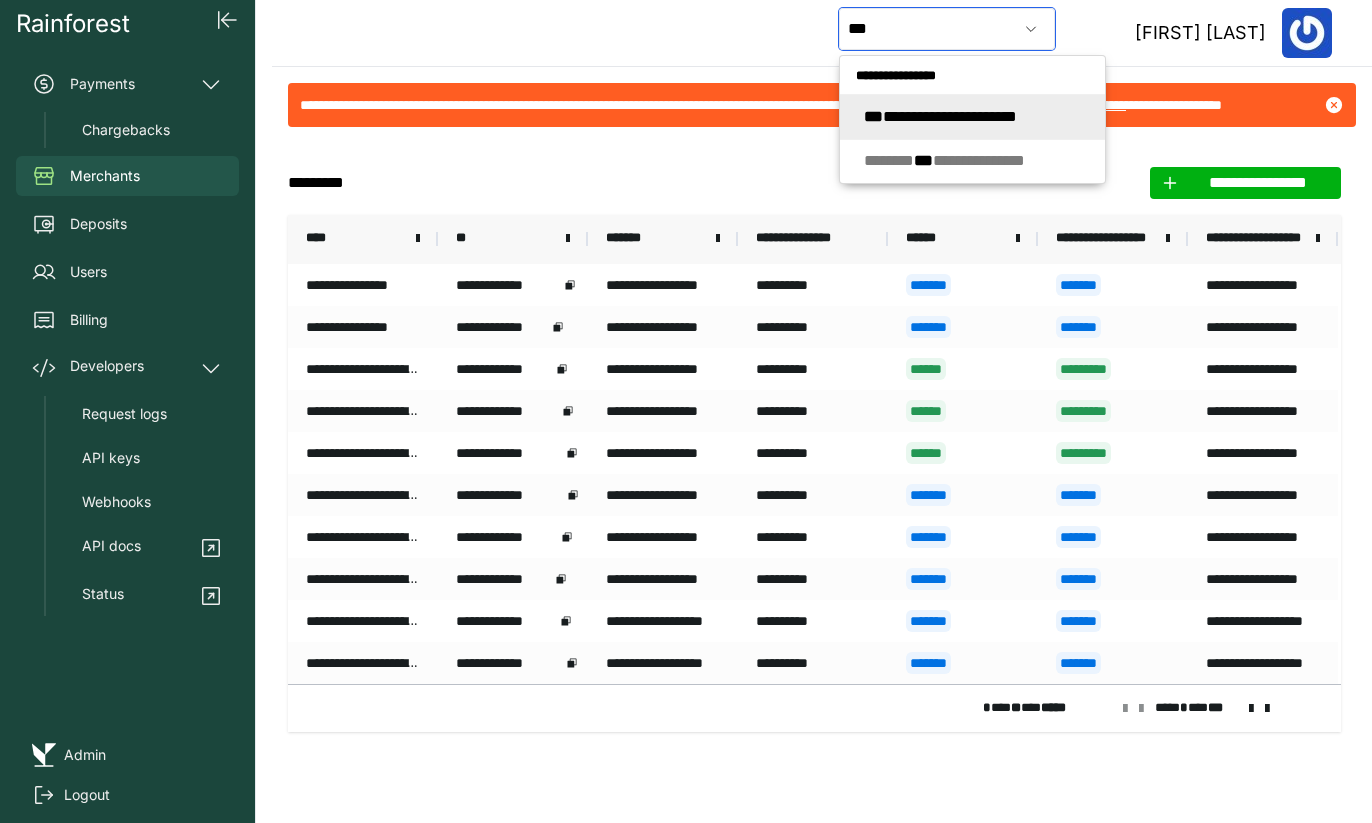 click on "**********" at bounding box center [940, 116] 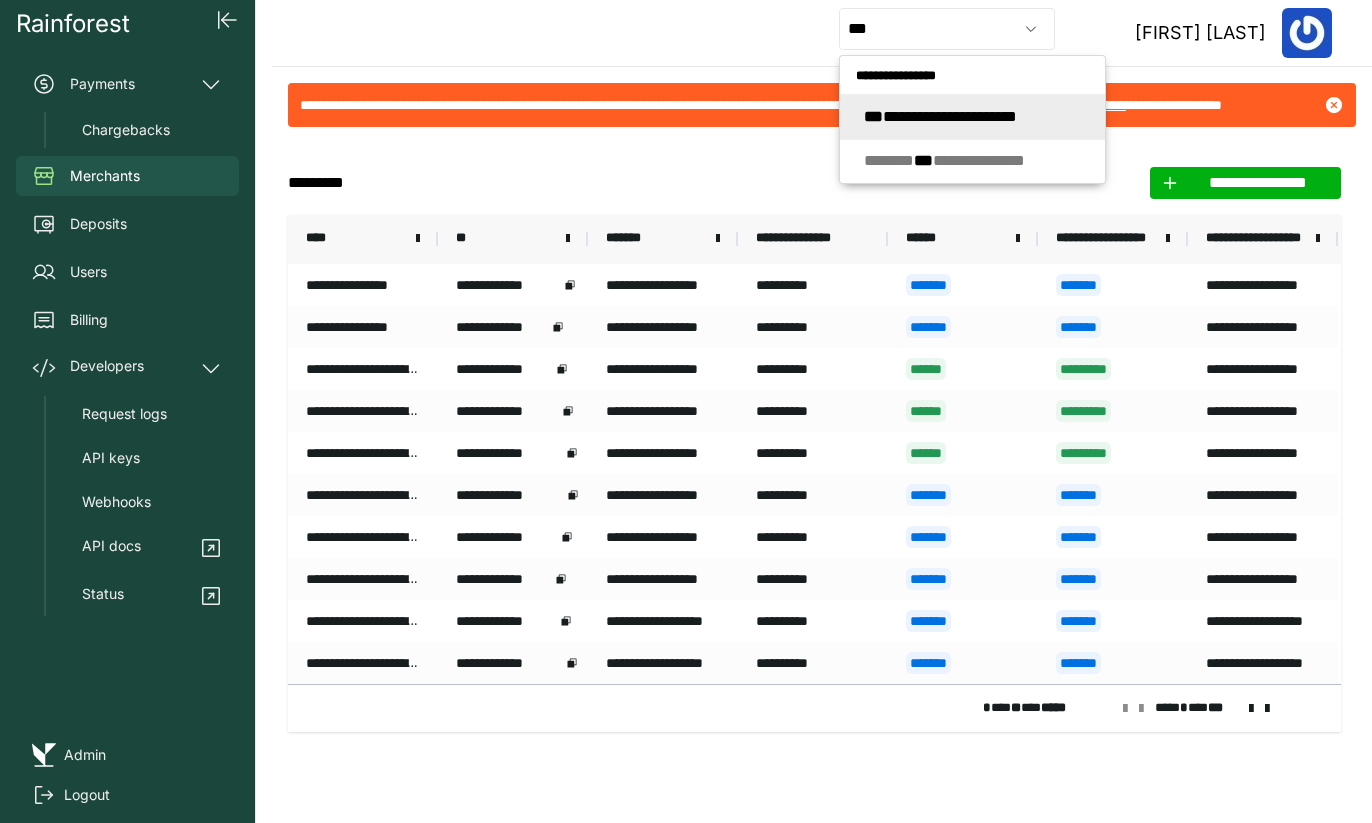 type on "**********" 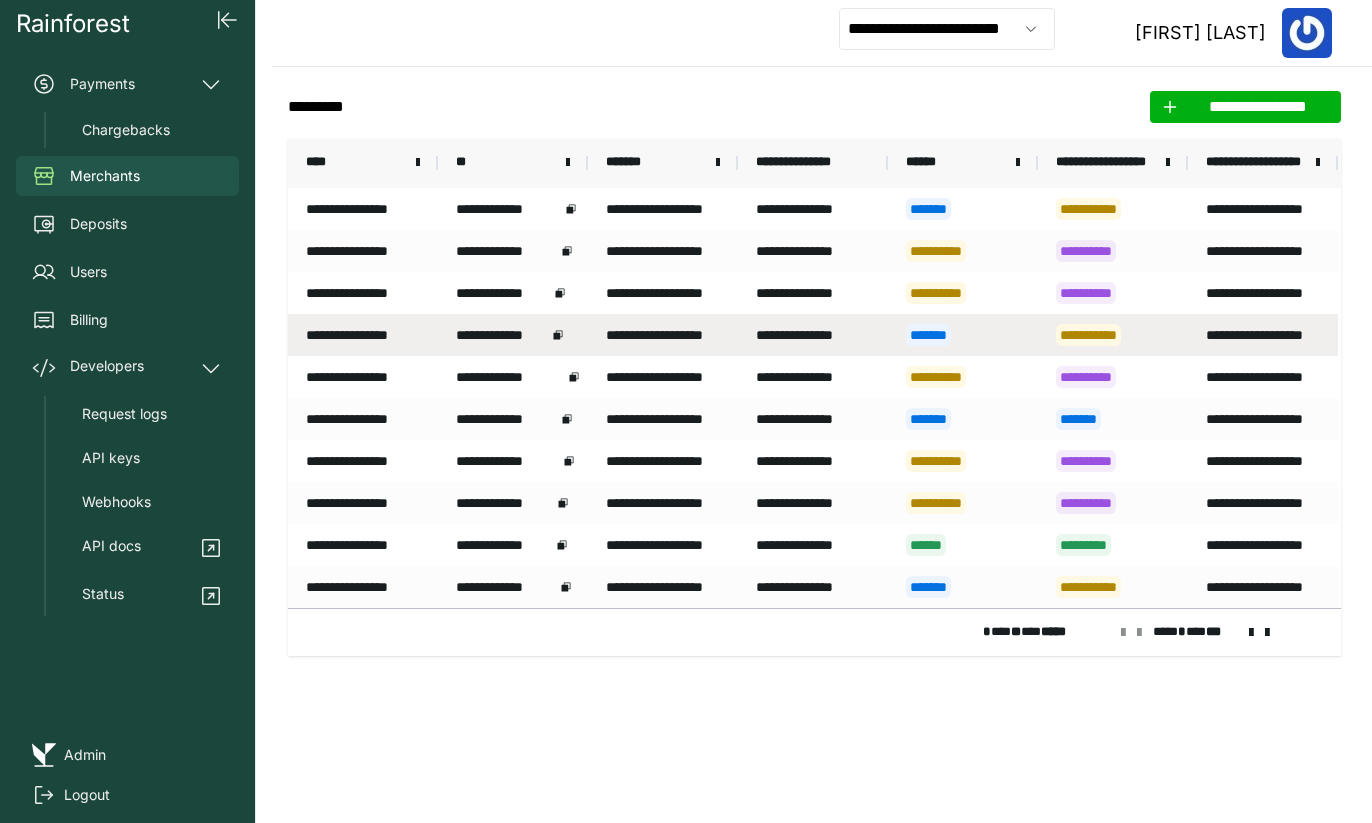click on "**********" at bounding box center [663, 335] 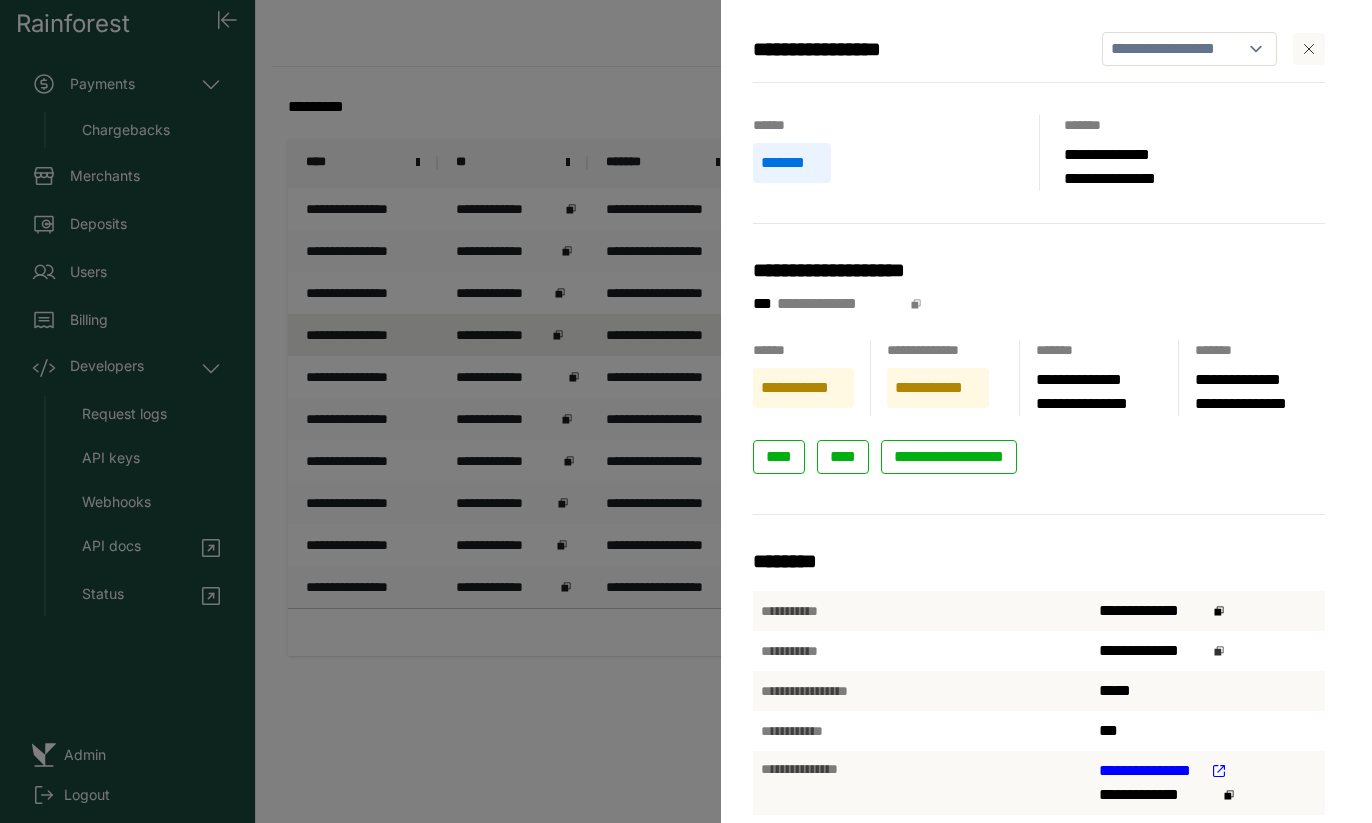 click 